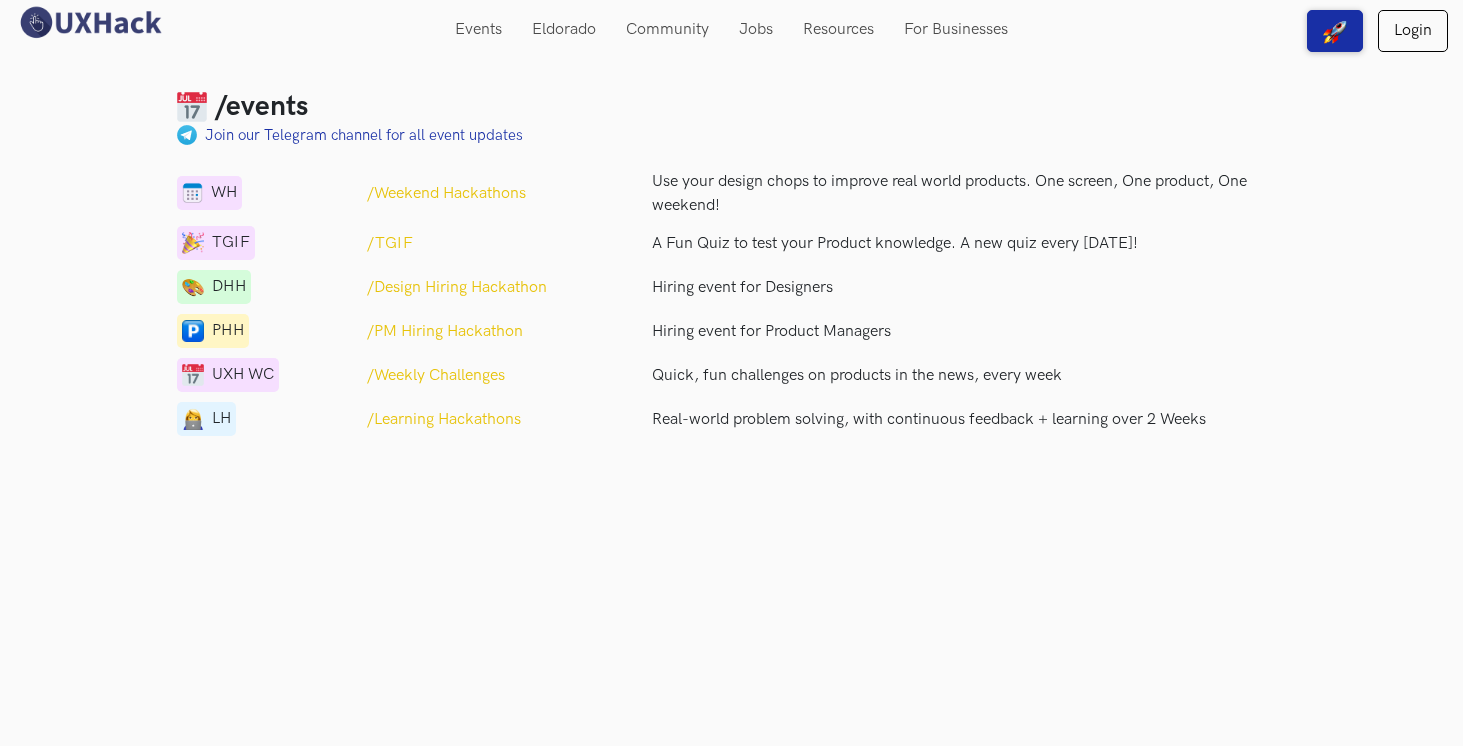 scroll, scrollTop: 0, scrollLeft: 0, axis: both 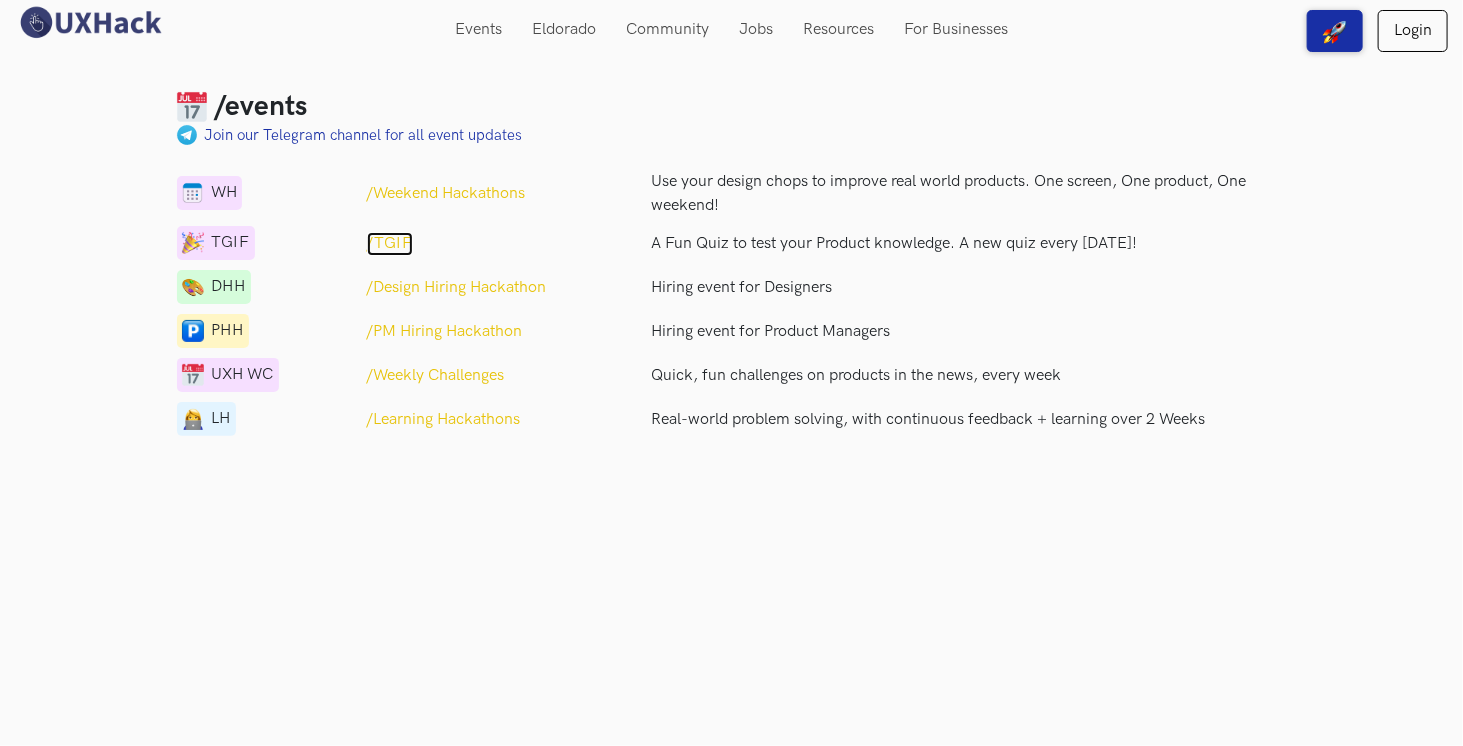 click on "/TGIF" at bounding box center (390, 244) 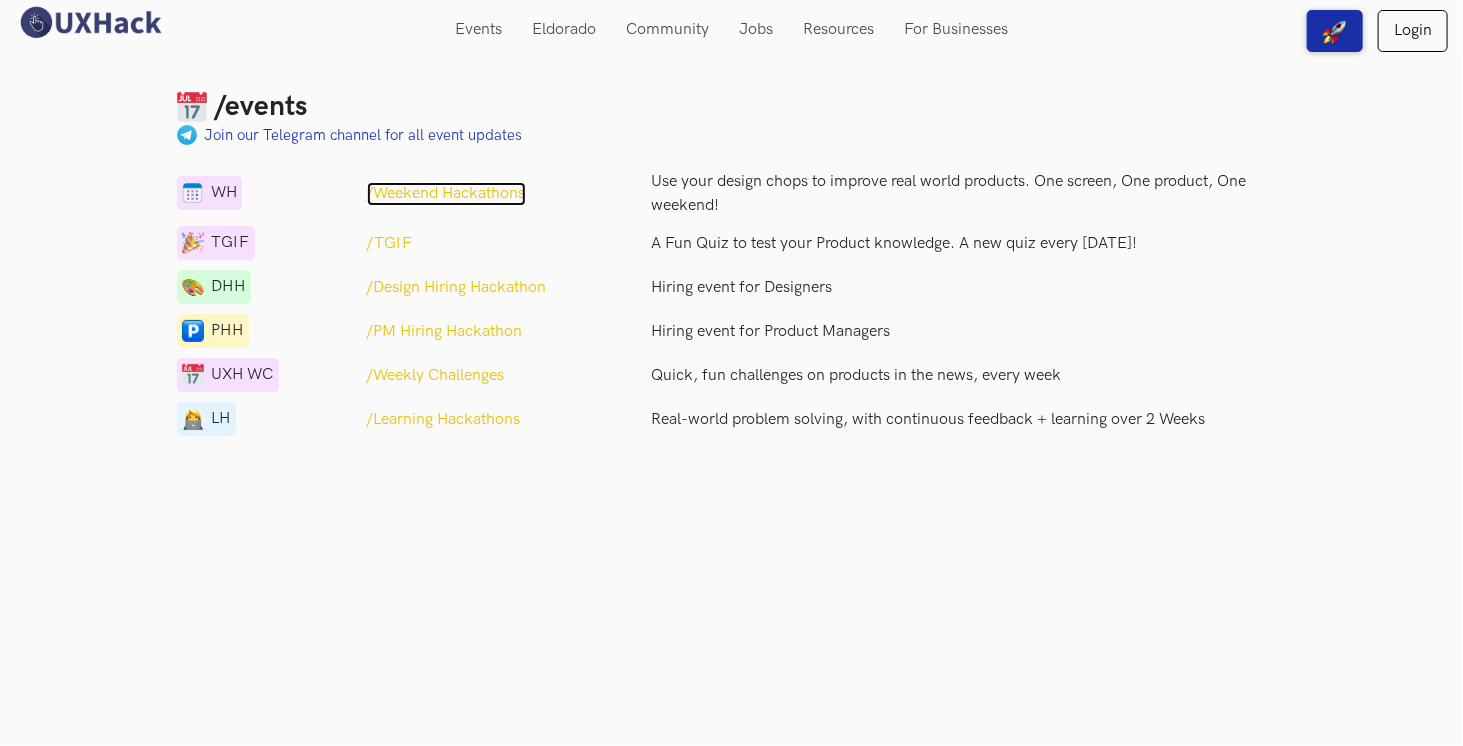 click on "/Weekend Hackathons" at bounding box center (446, 194) 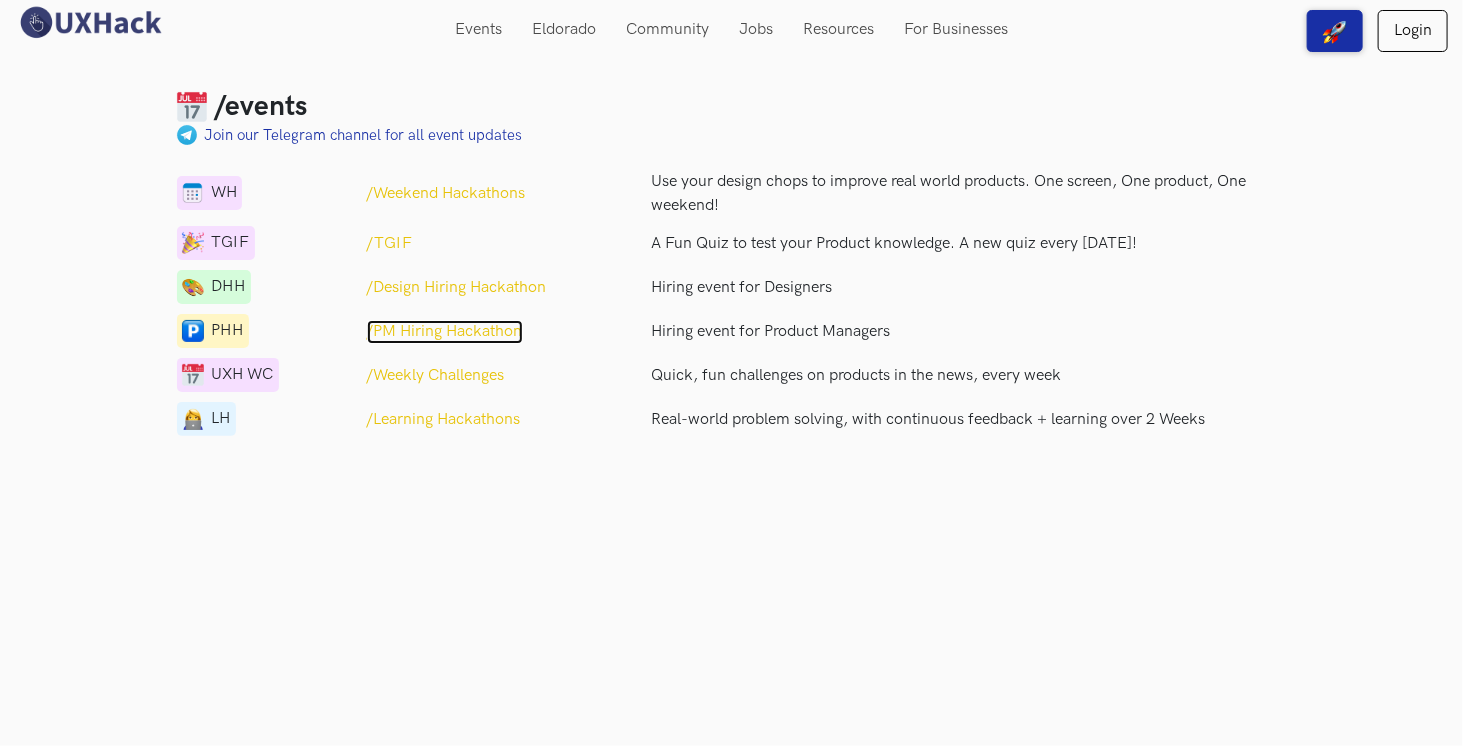 click on "/PM Hiring Hackathon" at bounding box center [445, 332] 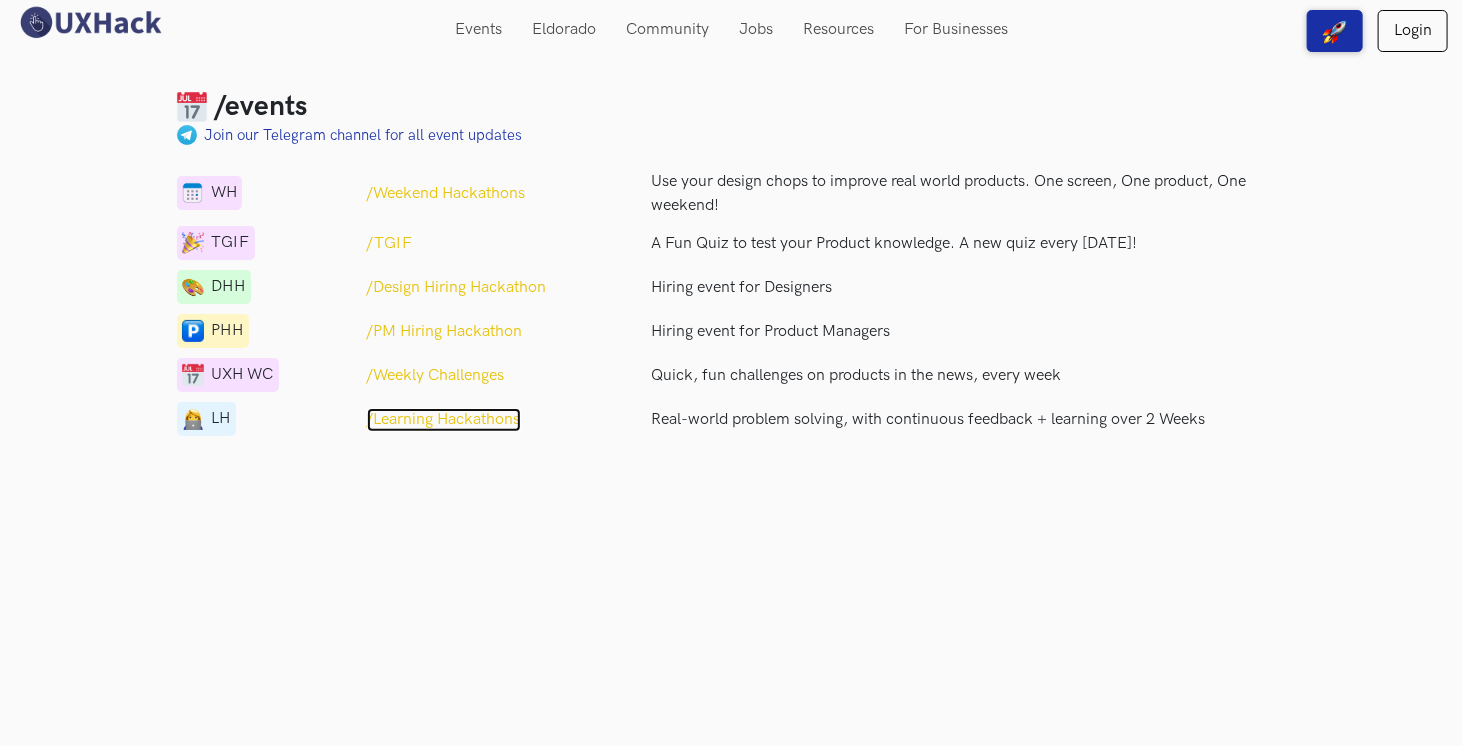 click on "/Learning Hackathons" at bounding box center (444, 420) 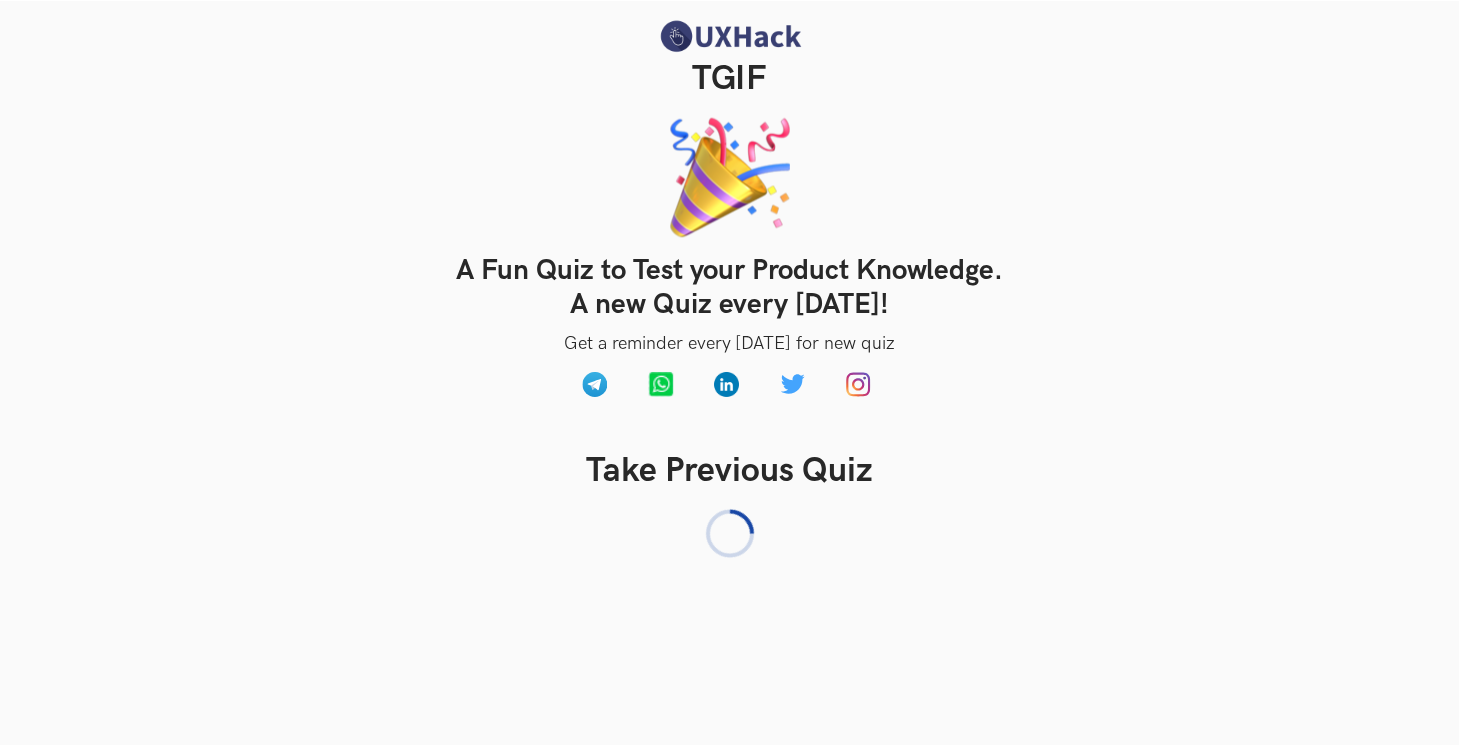 scroll, scrollTop: 0, scrollLeft: 0, axis: both 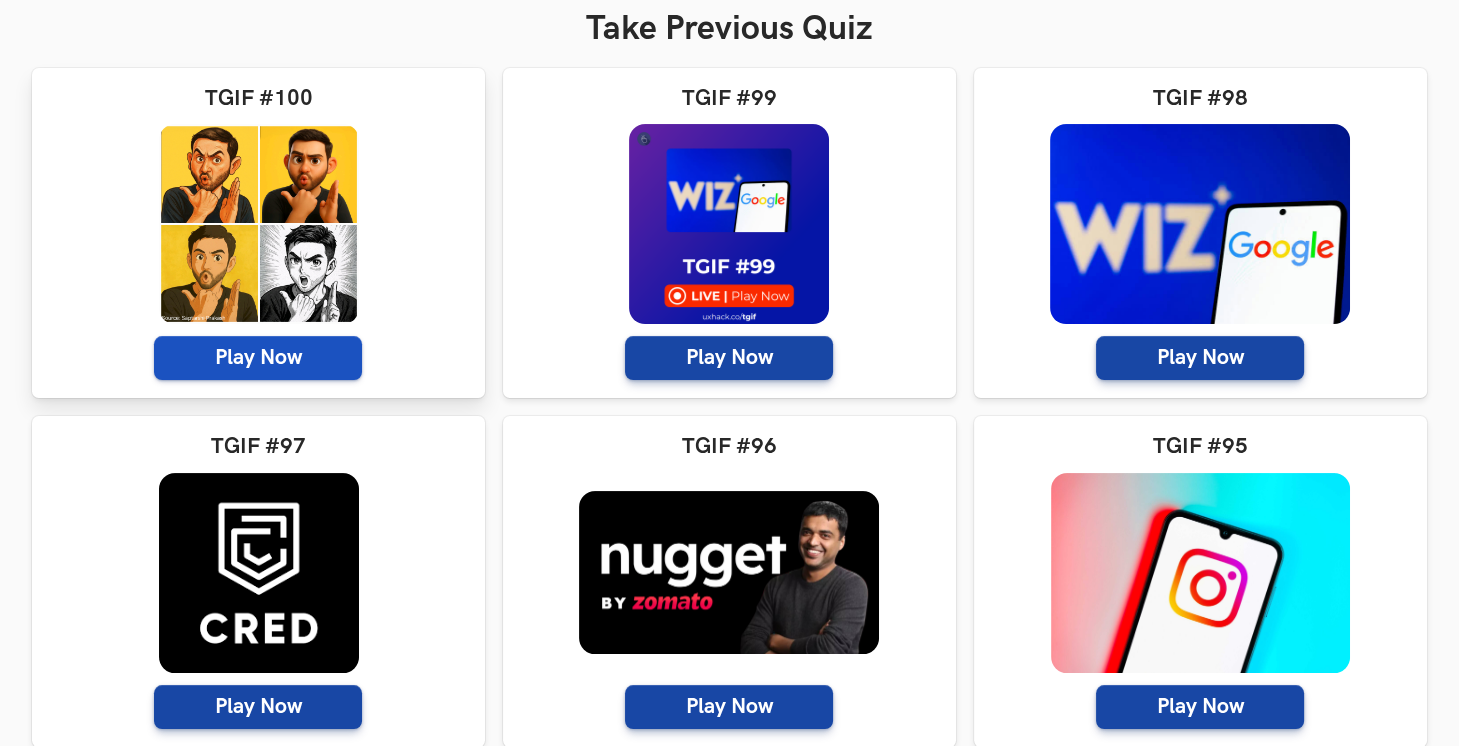 click on "Play Now" at bounding box center [258, 358] 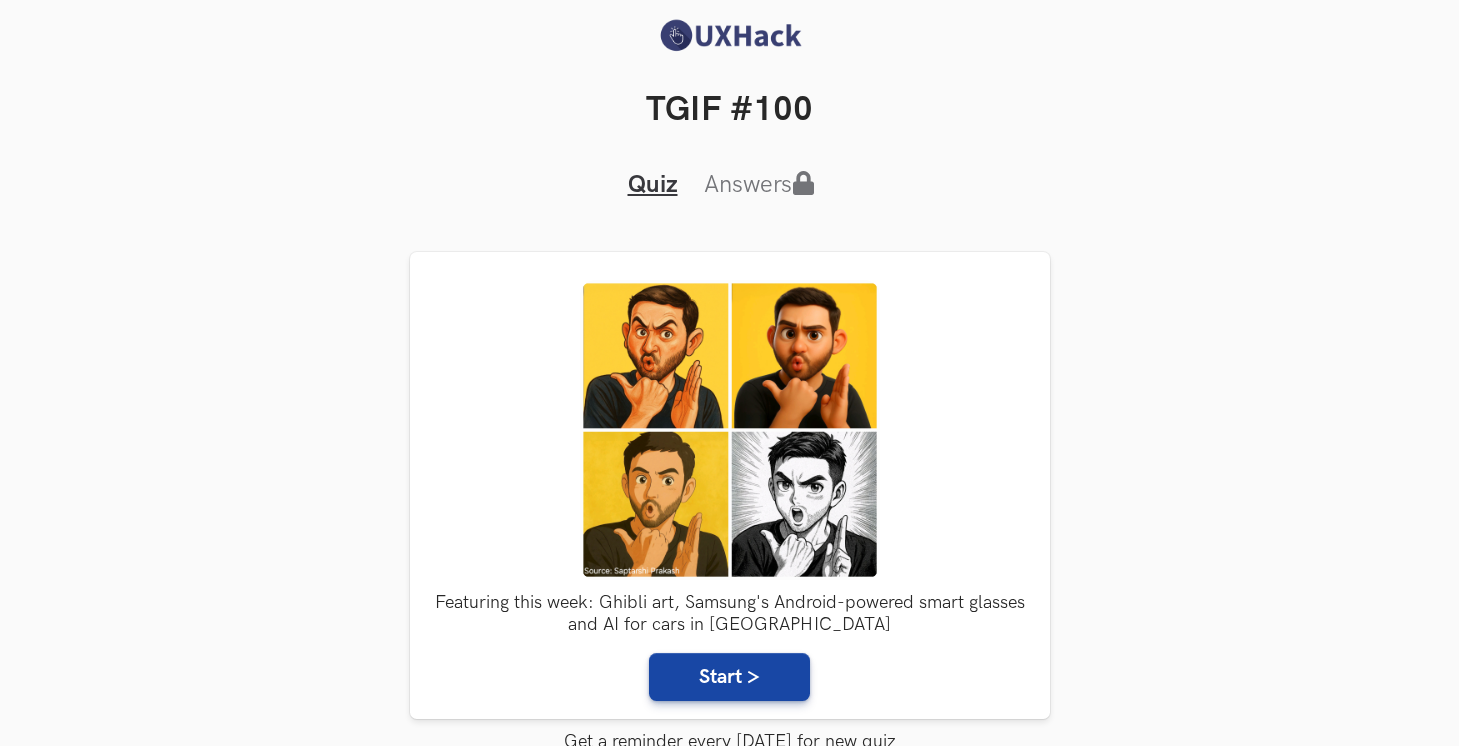 scroll, scrollTop: 0, scrollLeft: 0, axis: both 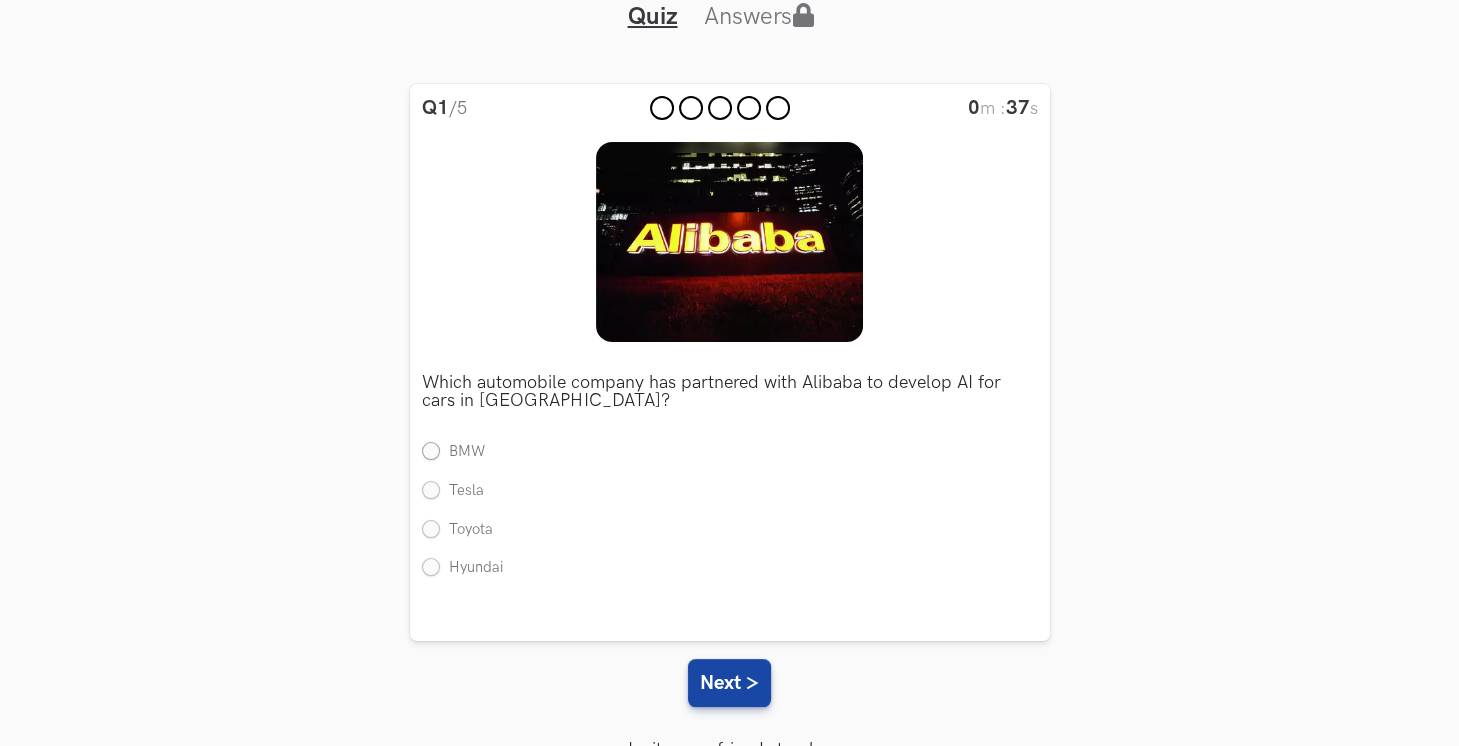 click on "BMW" at bounding box center (453, 452) 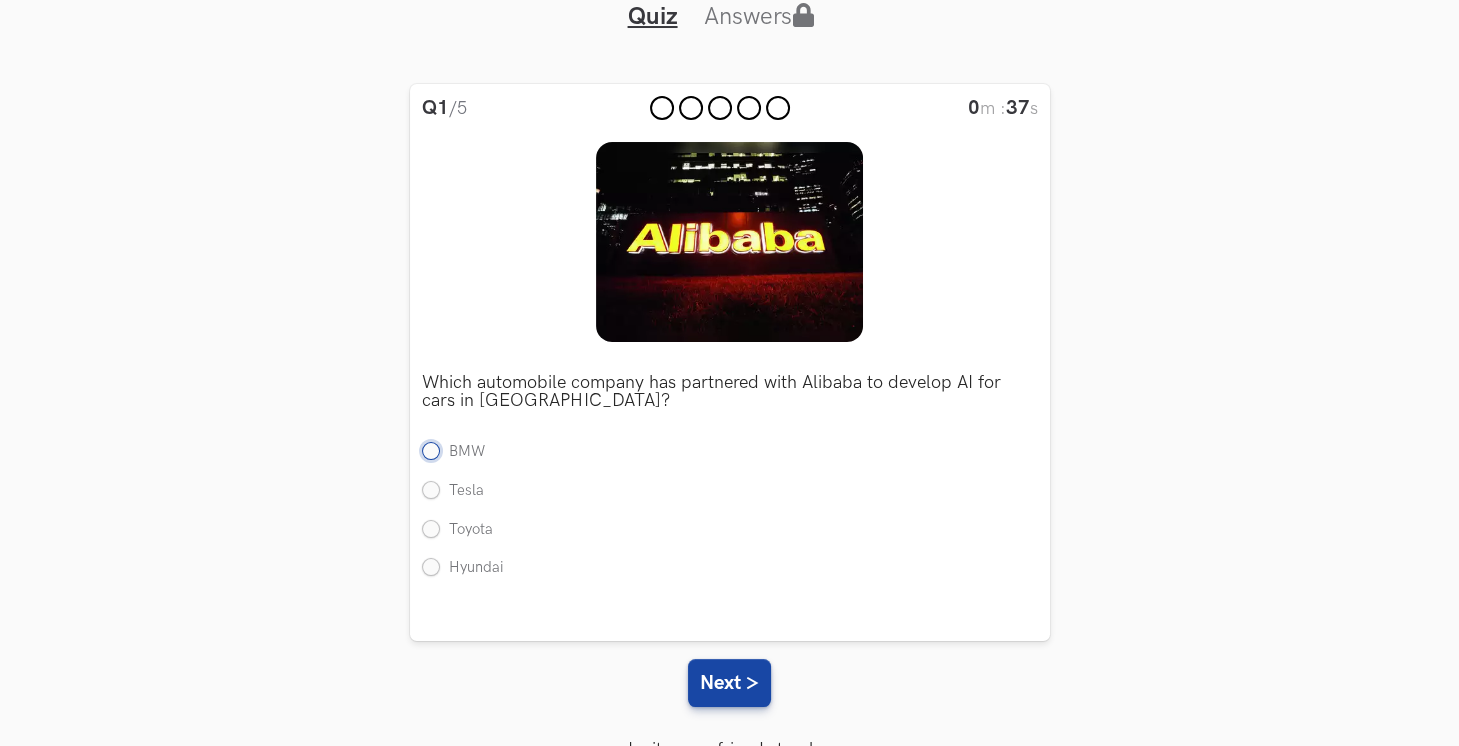 click on "BMW" at bounding box center [431, 453] 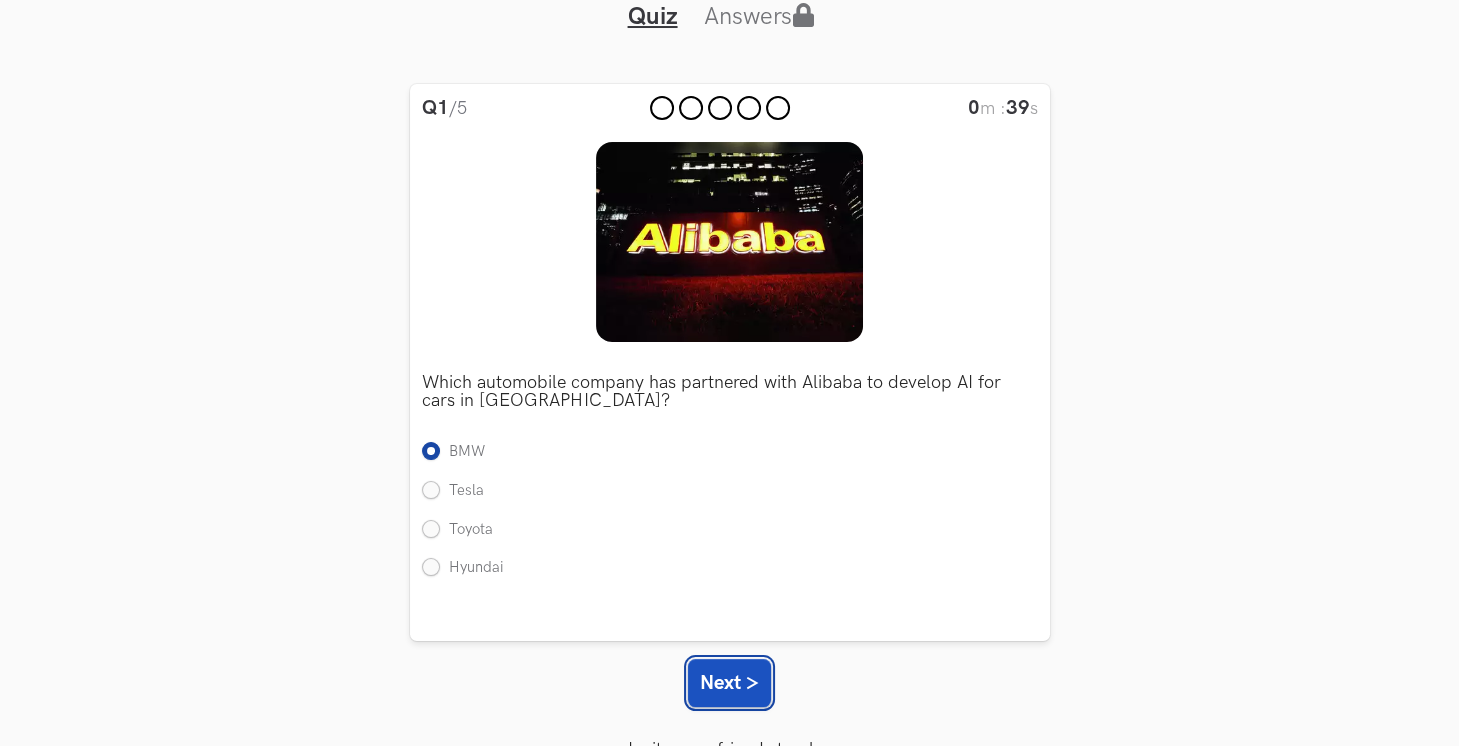 click on "Next >" at bounding box center (729, 683) 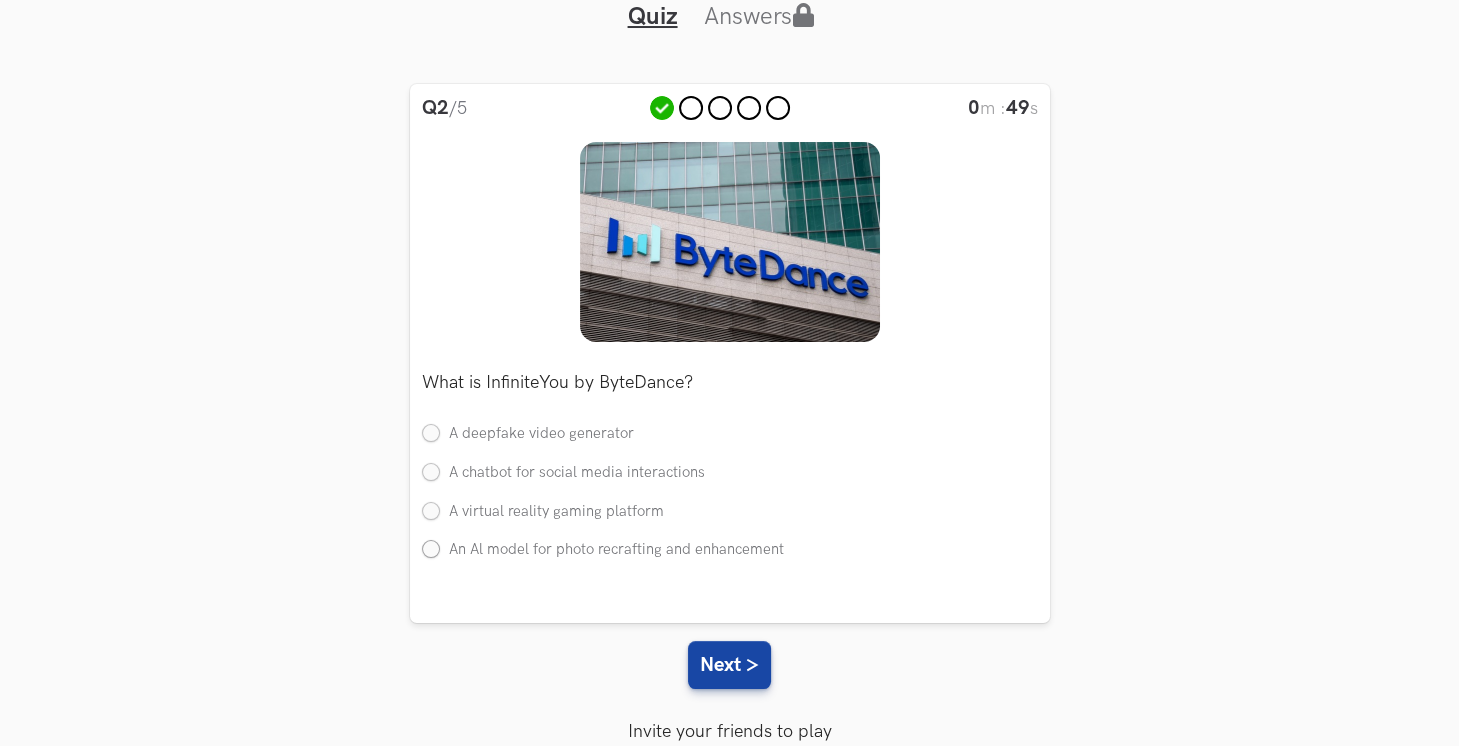 click on "An Al model for photo recrafting and enhancement" at bounding box center (603, 550) 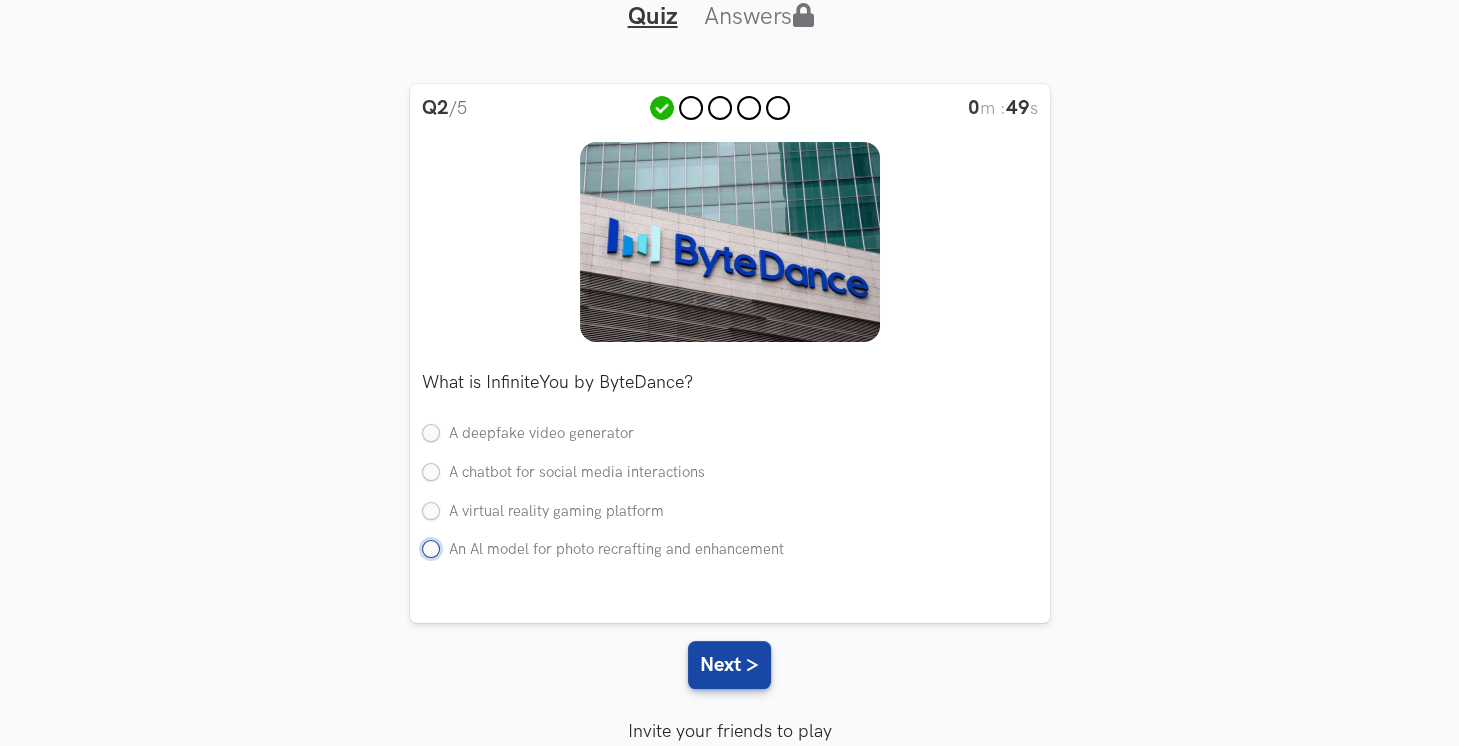 click on "An Al model for photo recrafting and enhancement" at bounding box center [431, 551] 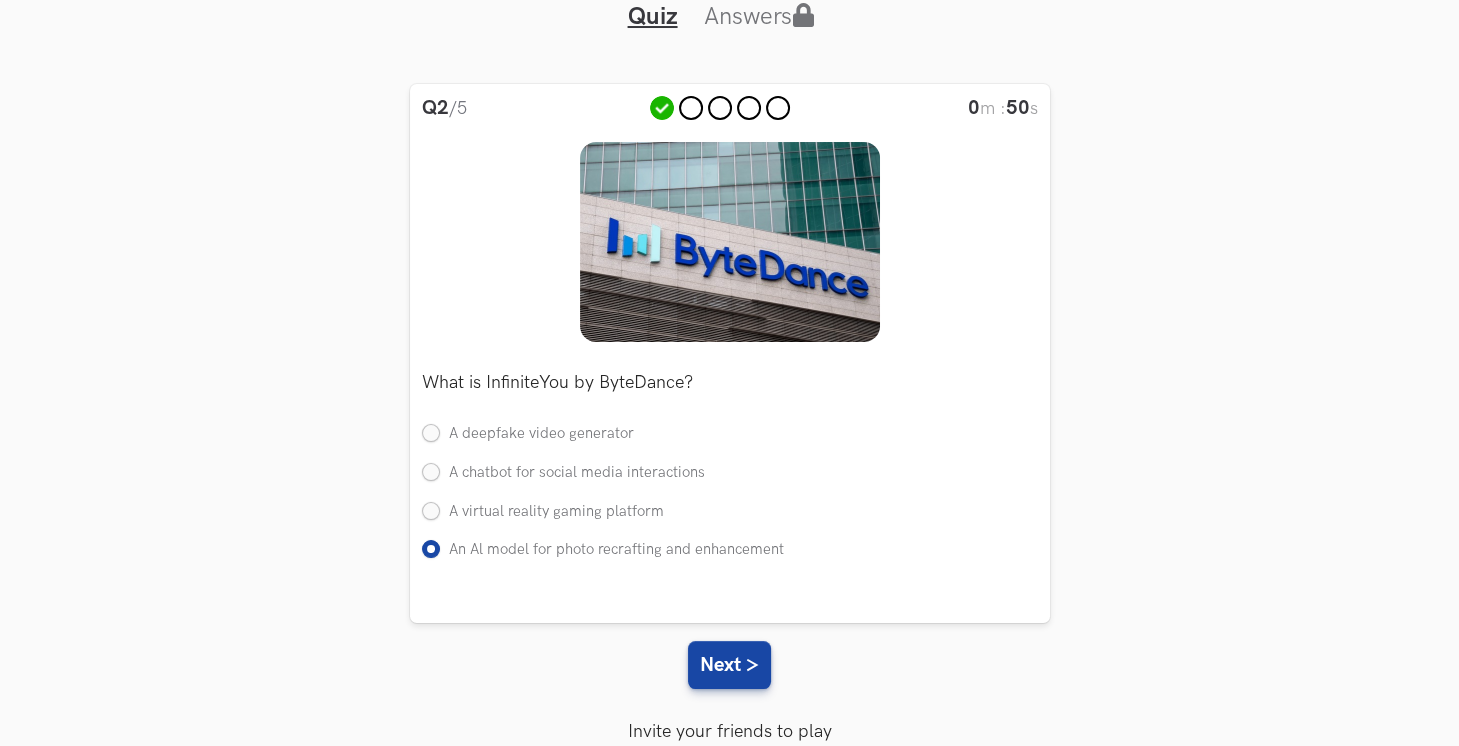 click on "Q2 /5
0 m :  50 s
Which automobile company has partnered with Alibaba to develop AI for cars in China?
Single
BMW
Tesla
Toyota
Hyundai
Single" at bounding box center (729, 445) 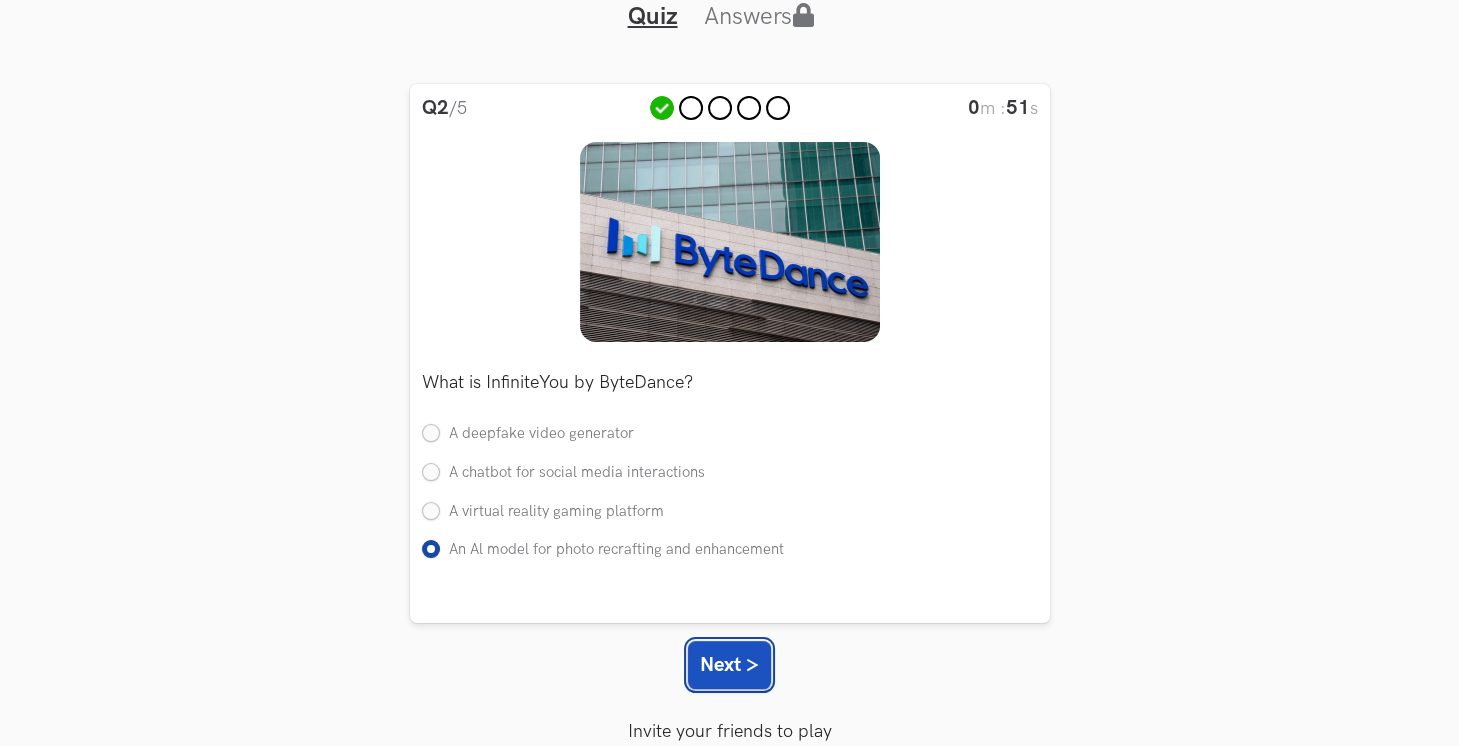 click on "Next >" at bounding box center (729, 665) 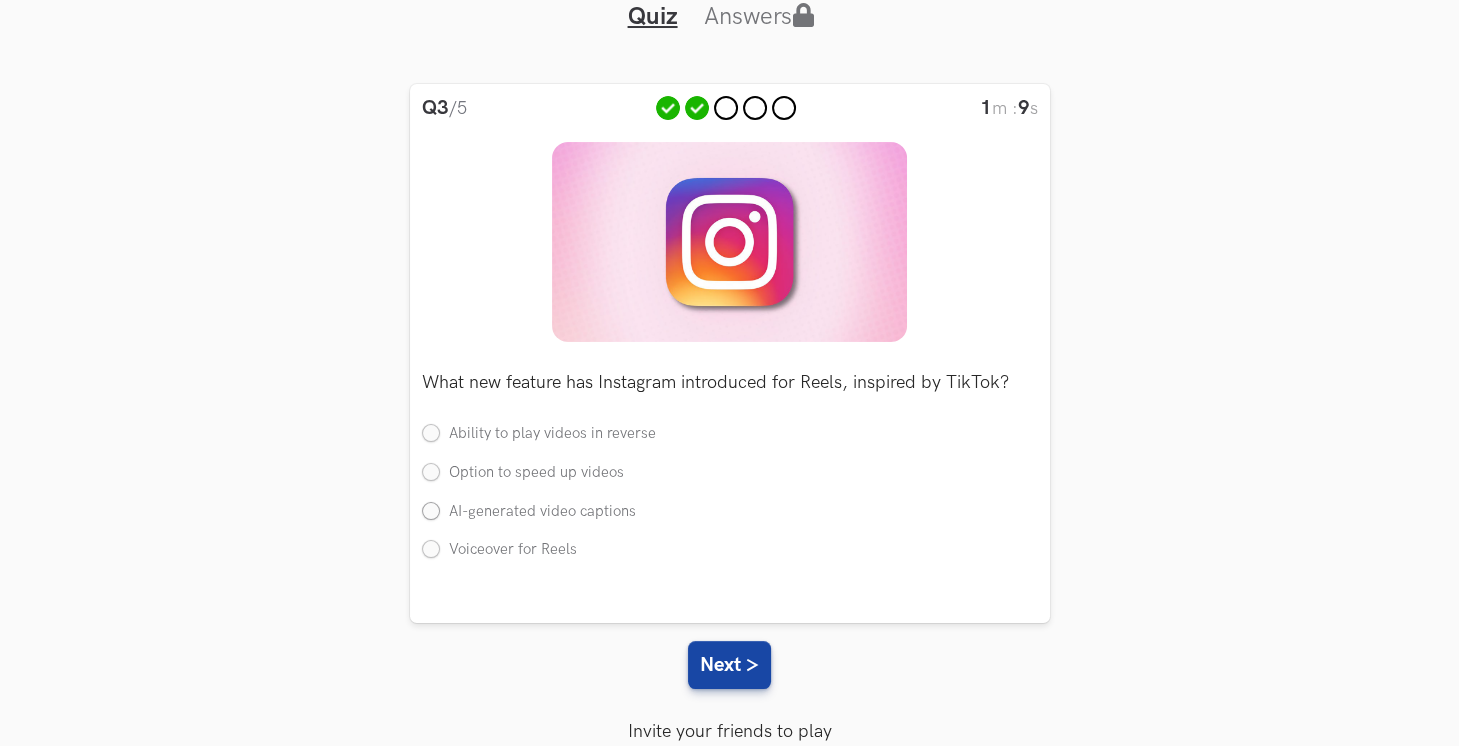click on "AI-generated video captions" at bounding box center [529, 512] 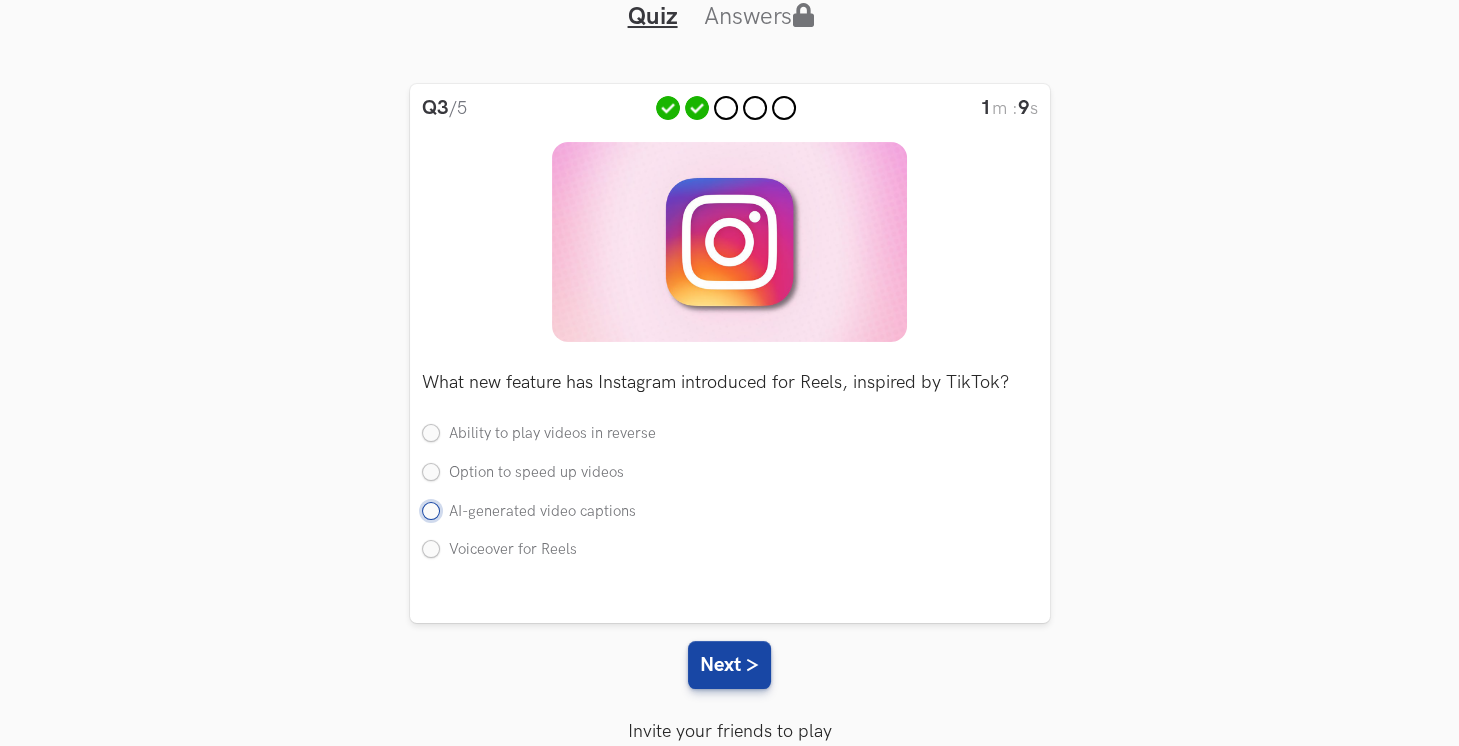 click on "AI-generated video captions" at bounding box center (431, 512) 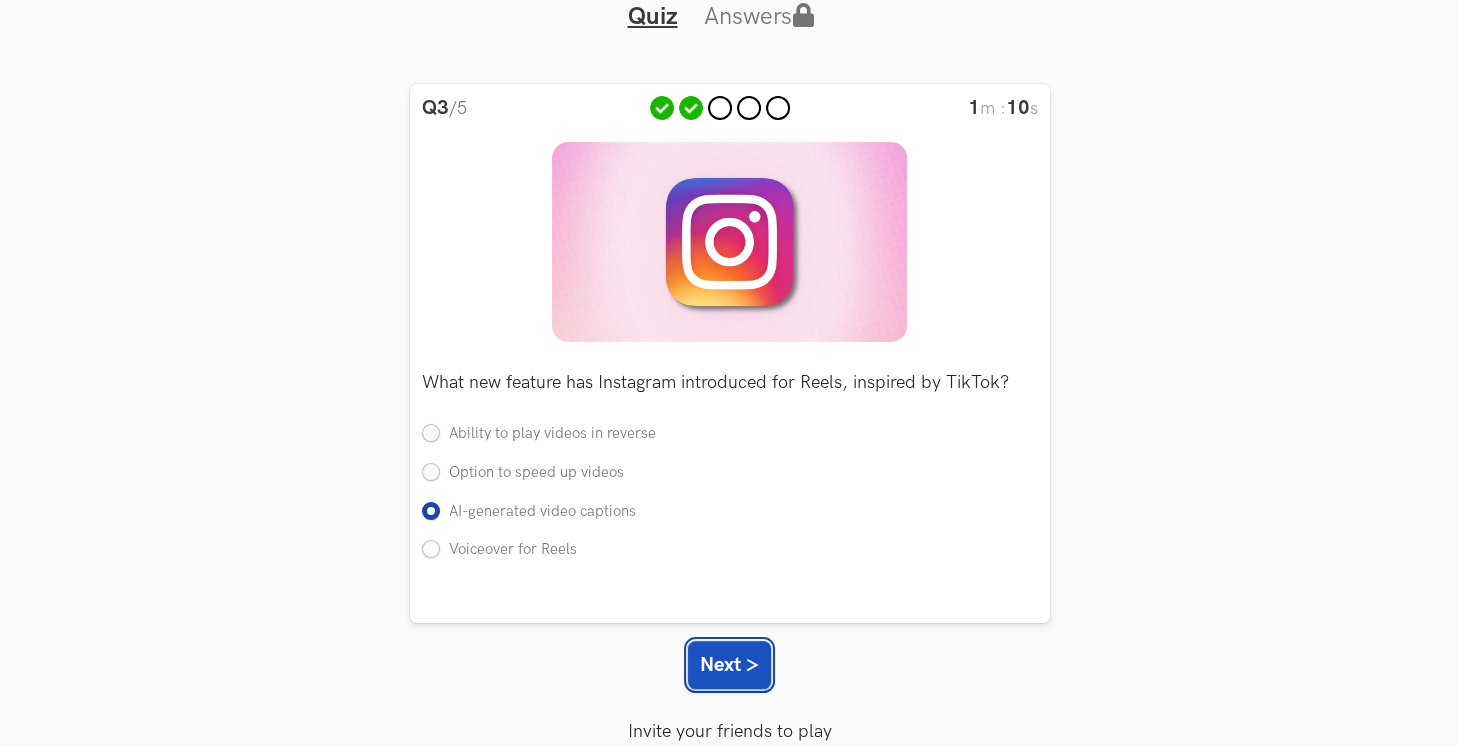 click on "Next >" at bounding box center [729, 665] 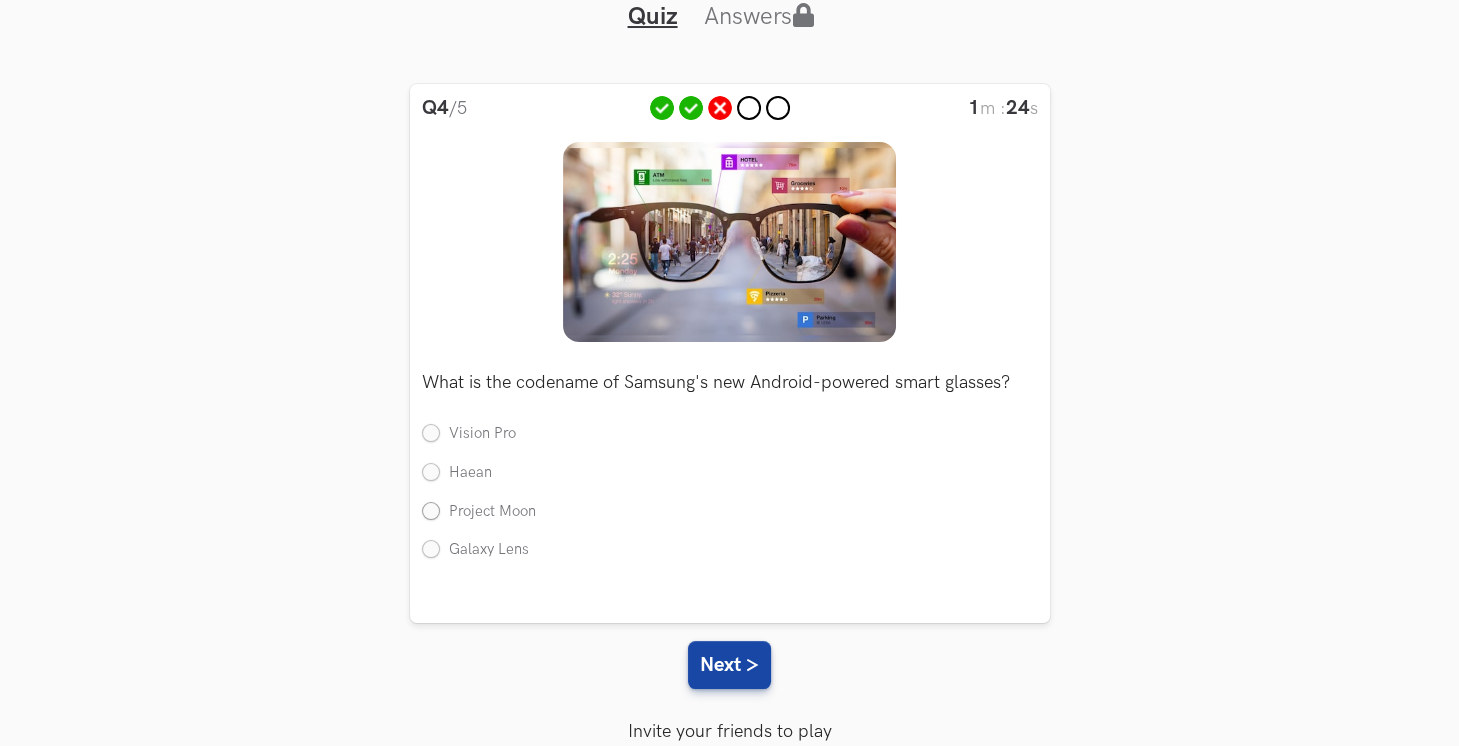 click on "Project Moon" at bounding box center (479, 512) 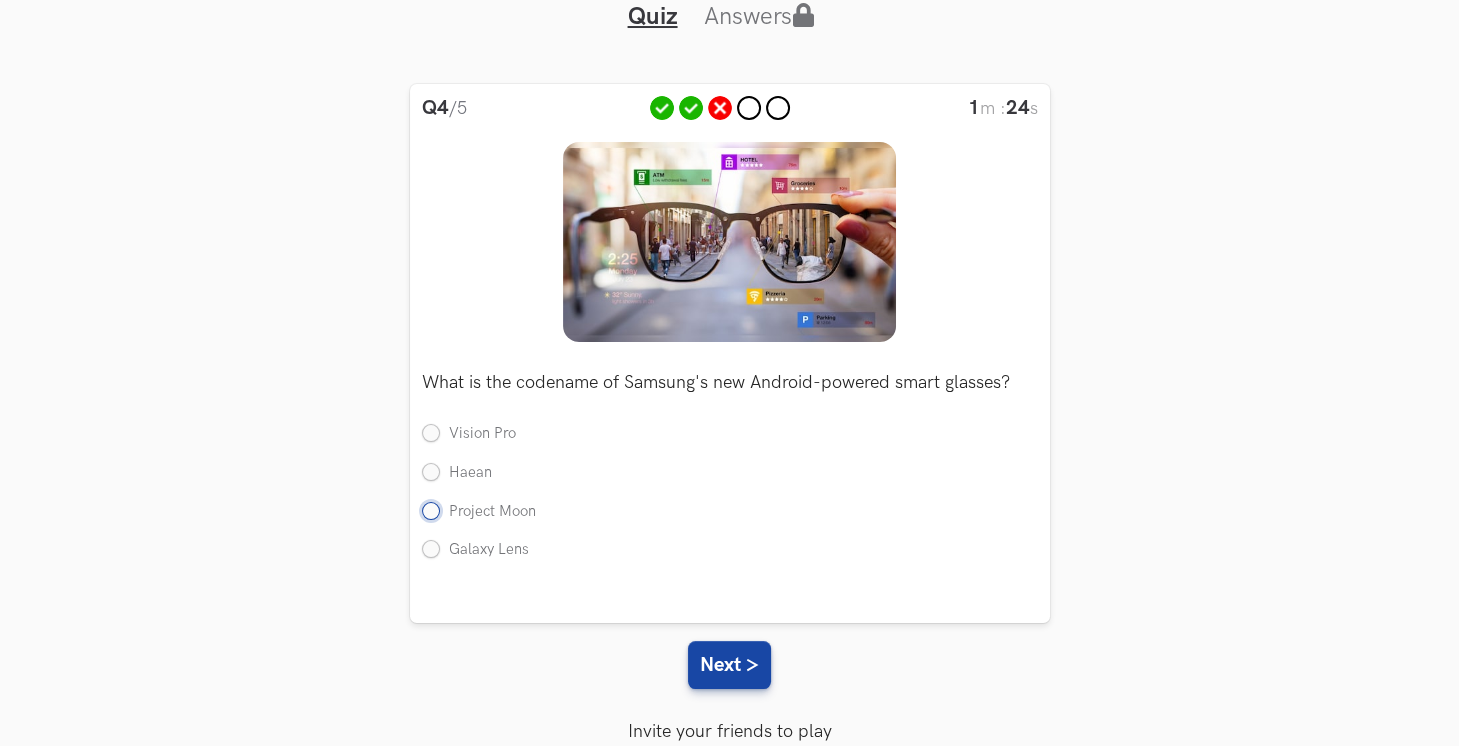 click on "Project Moon" at bounding box center (431, 512) 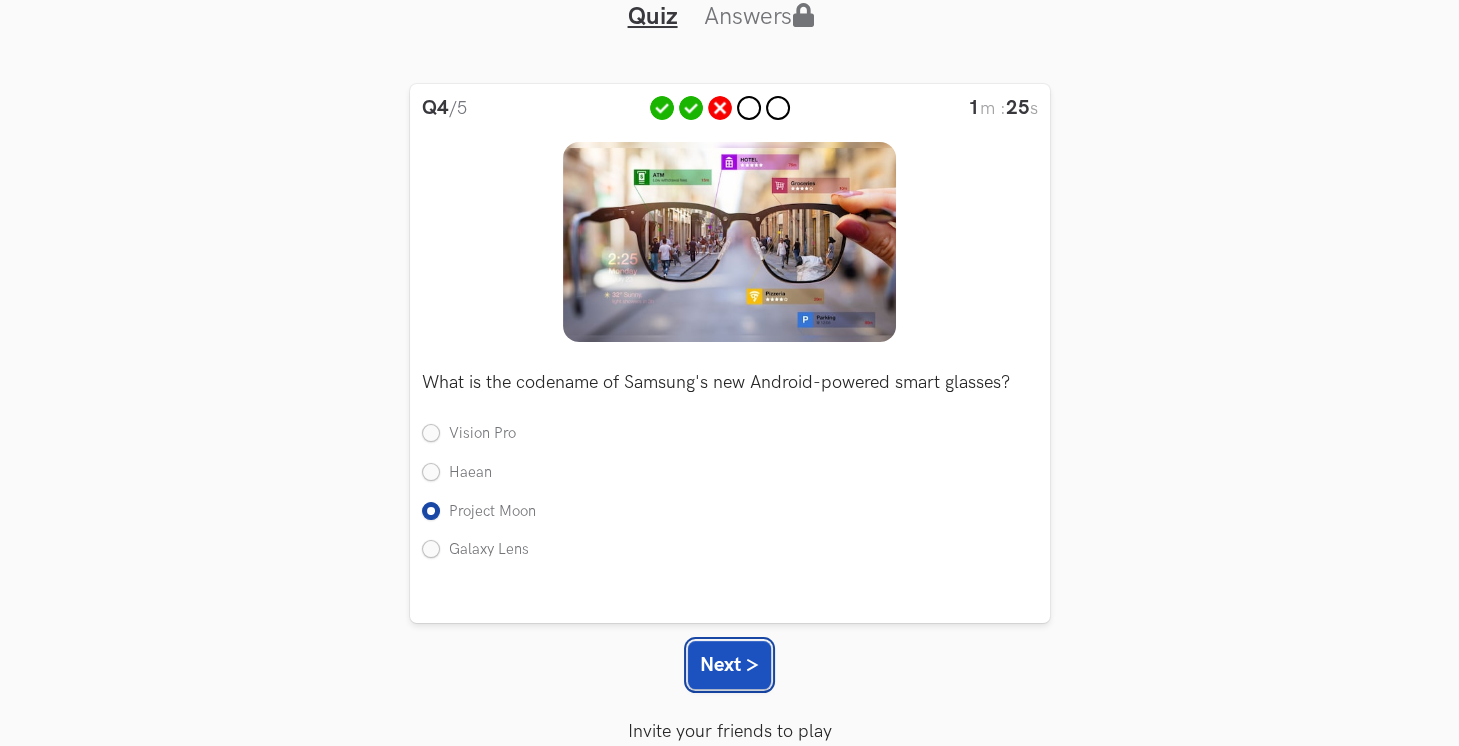 click on "Next >" at bounding box center (729, 665) 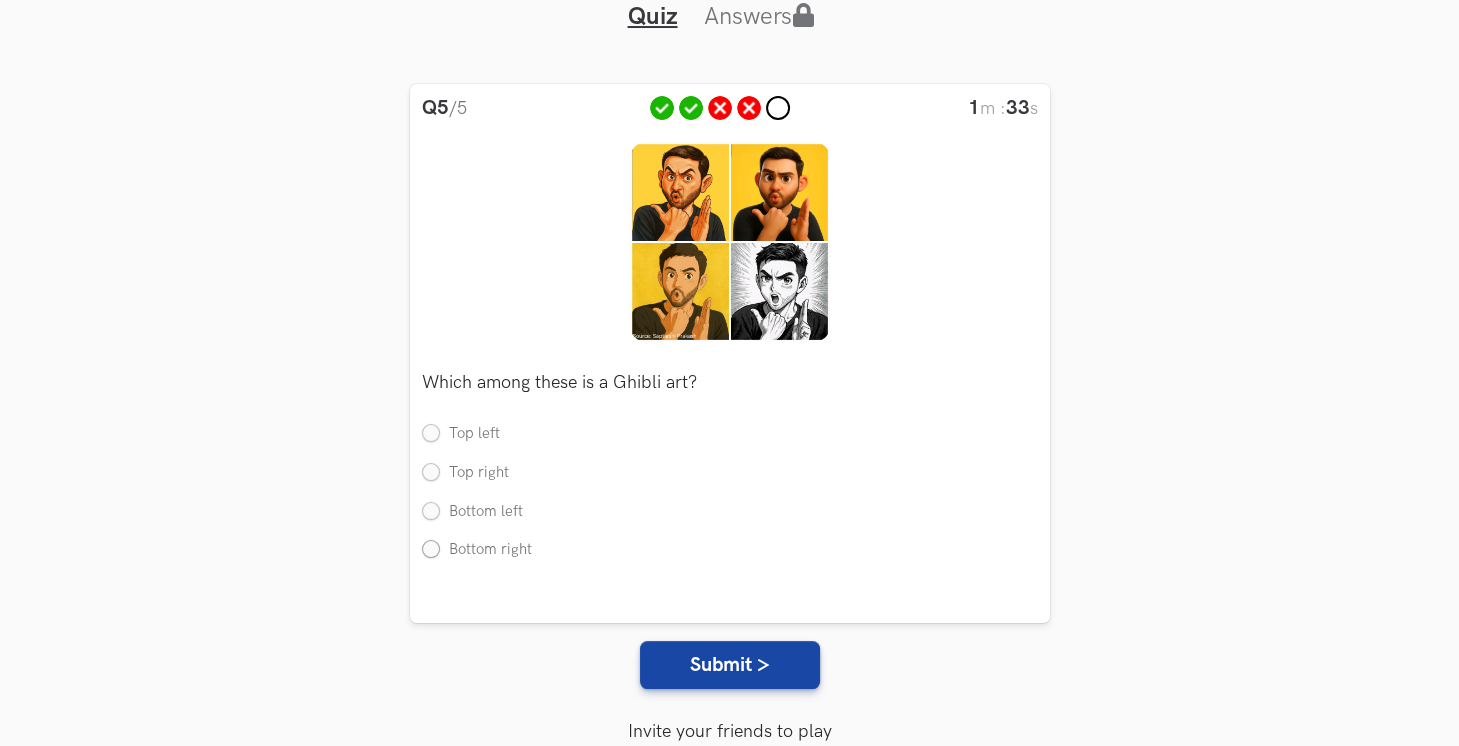 click on "Bottom right" at bounding box center [477, 550] 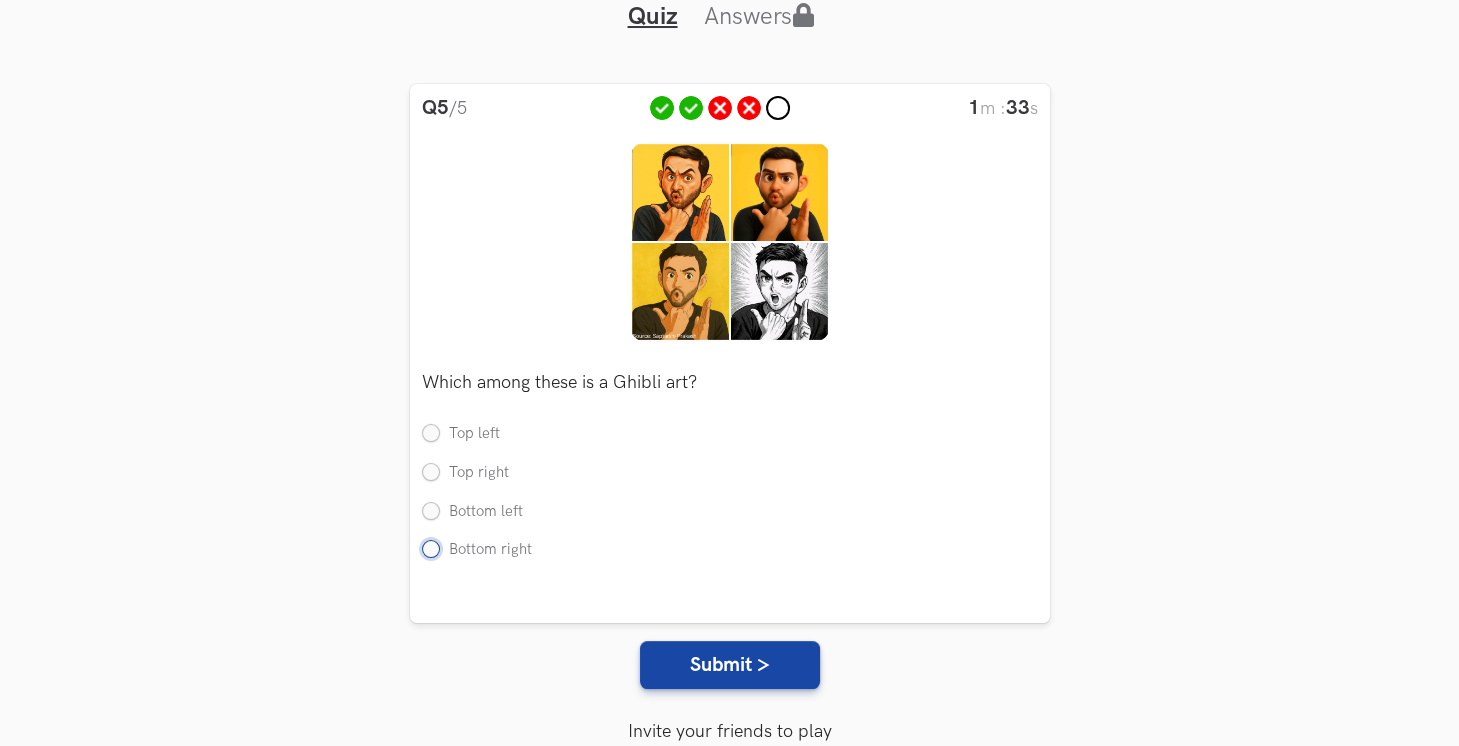 click on "Bottom right" at bounding box center [431, 551] 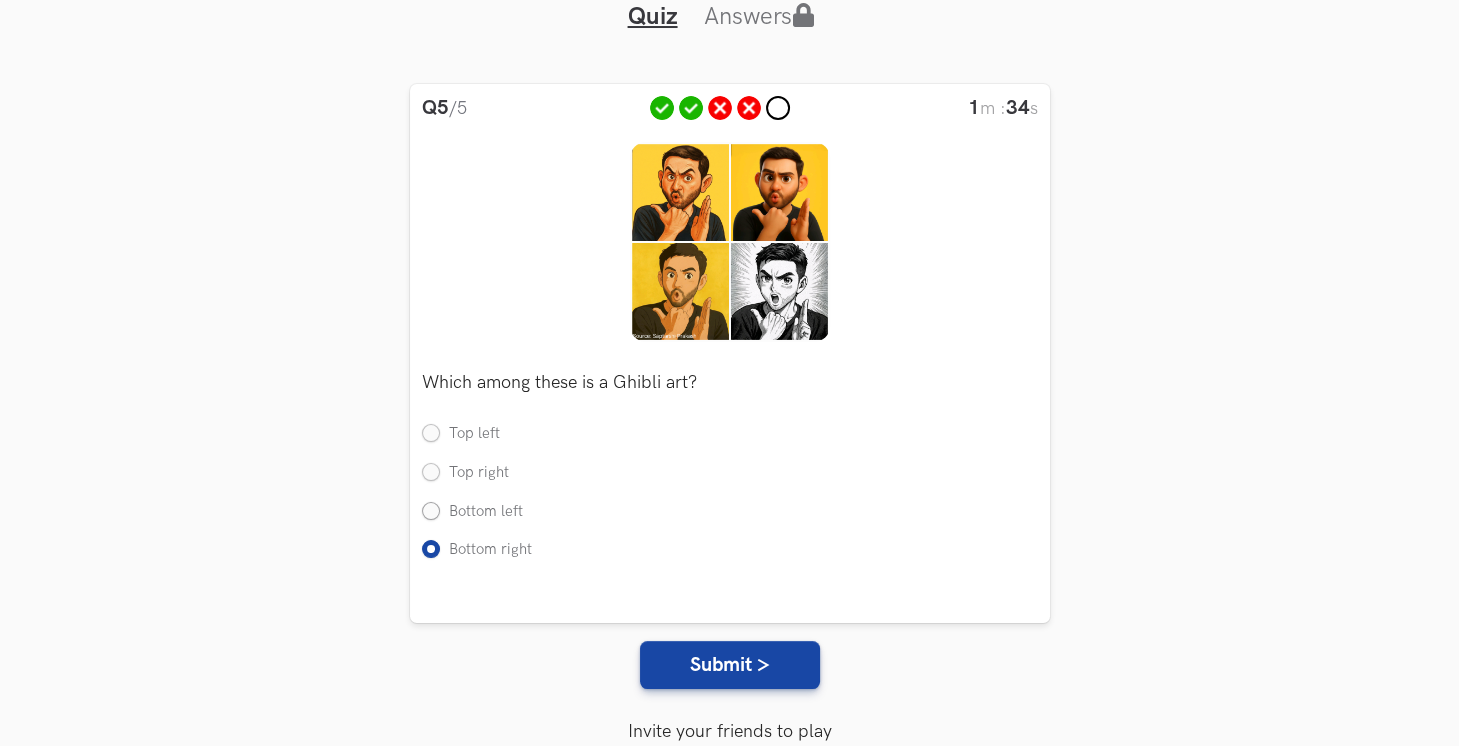 click on "Bottom left" at bounding box center (472, 512) 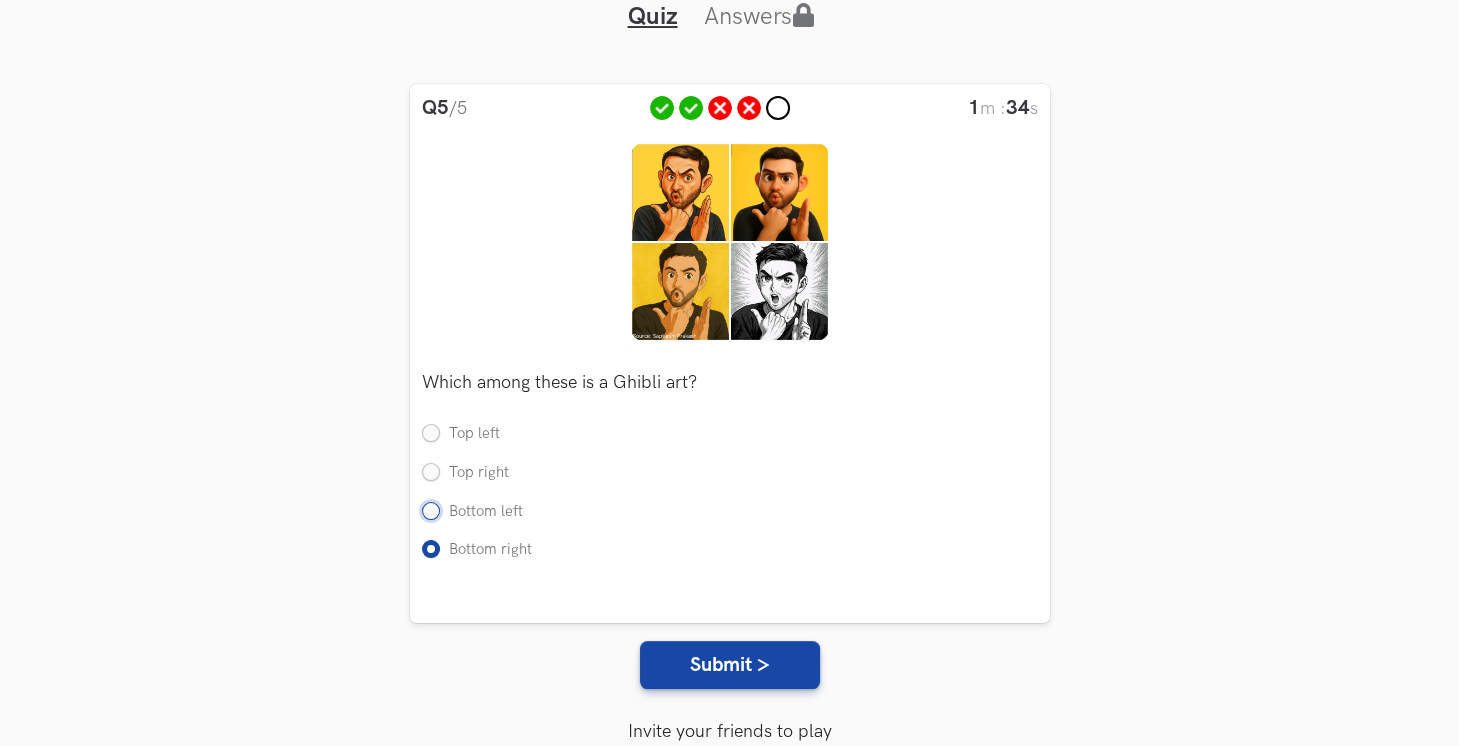 click on "Bottom left" at bounding box center (431, 512) 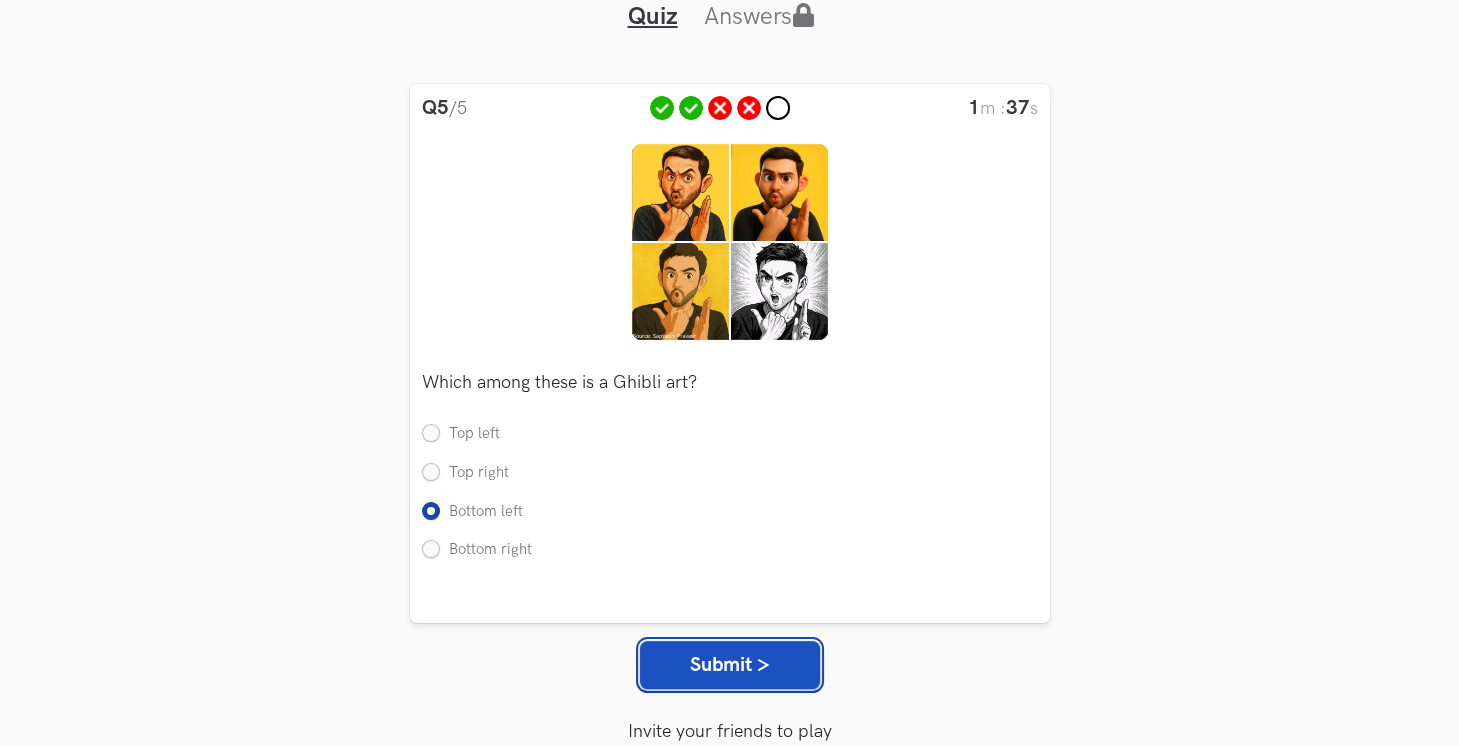 click on "Submit >" at bounding box center (730, 665) 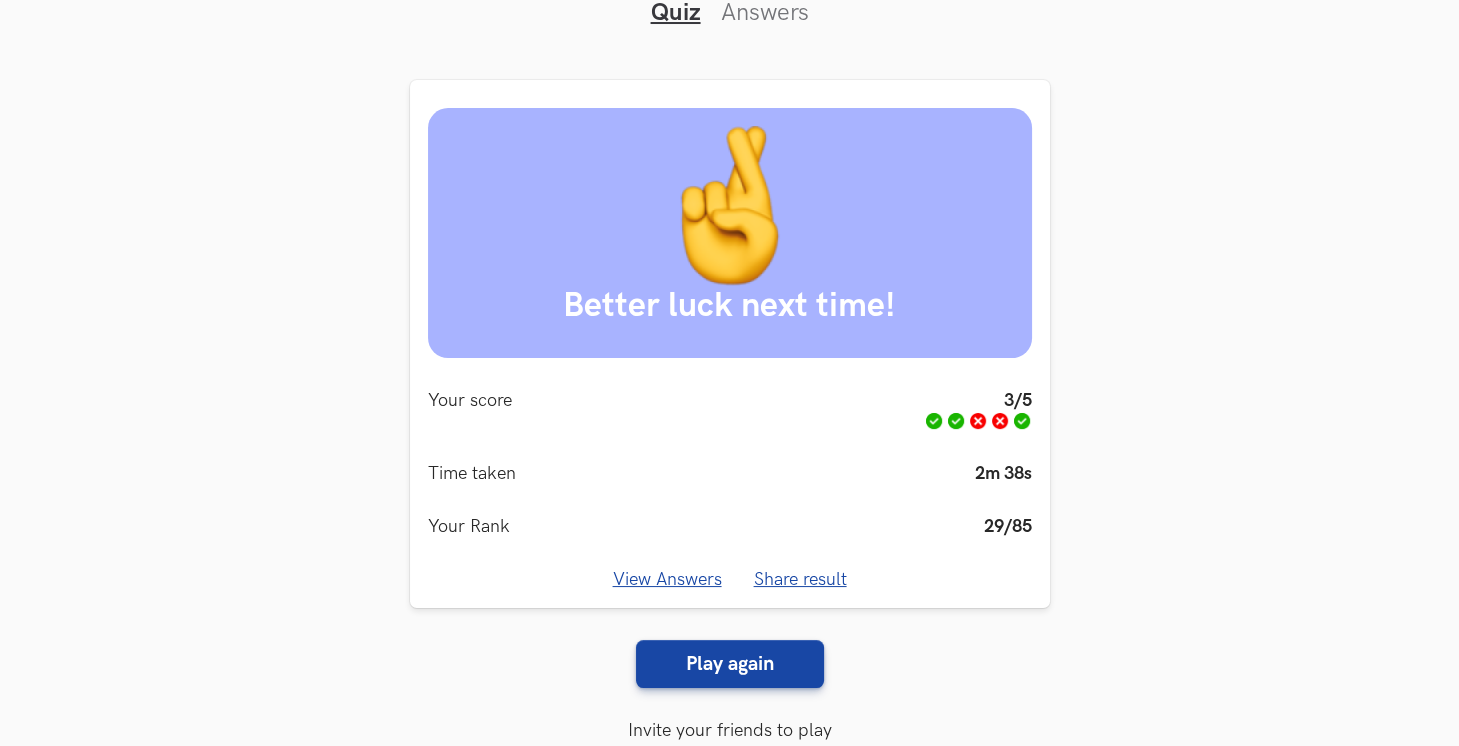scroll, scrollTop: 0, scrollLeft: 0, axis: both 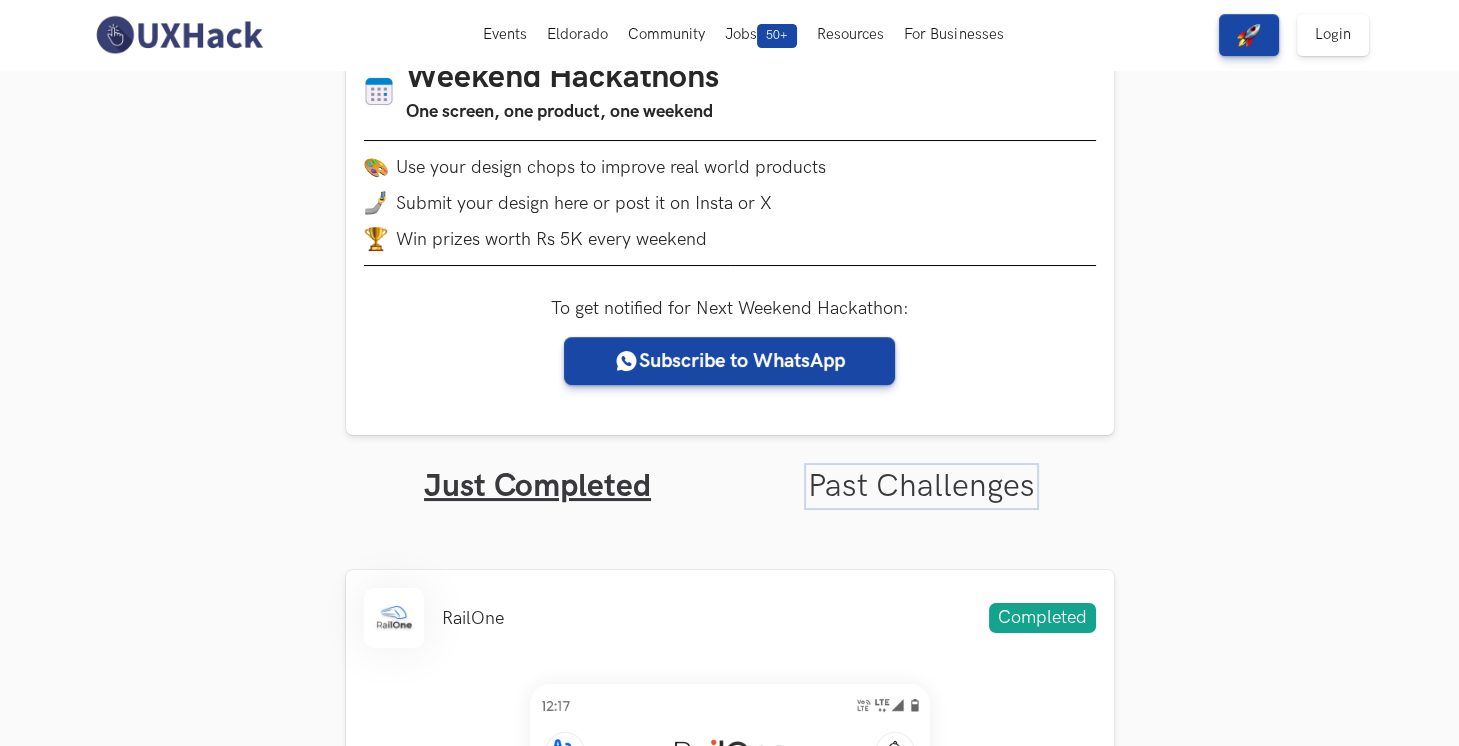 click on "Past Challenges" at bounding box center [921, 486] 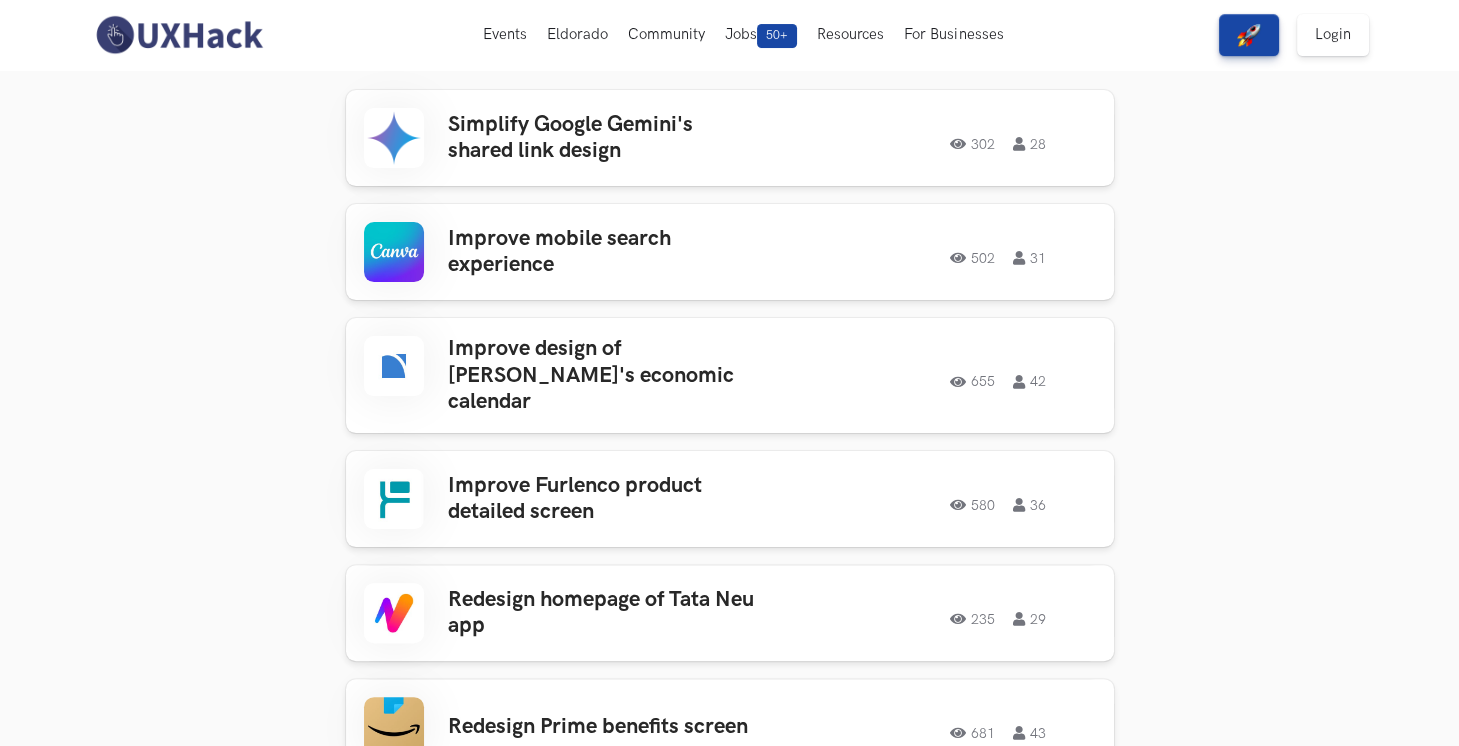scroll, scrollTop: 424, scrollLeft: 0, axis: vertical 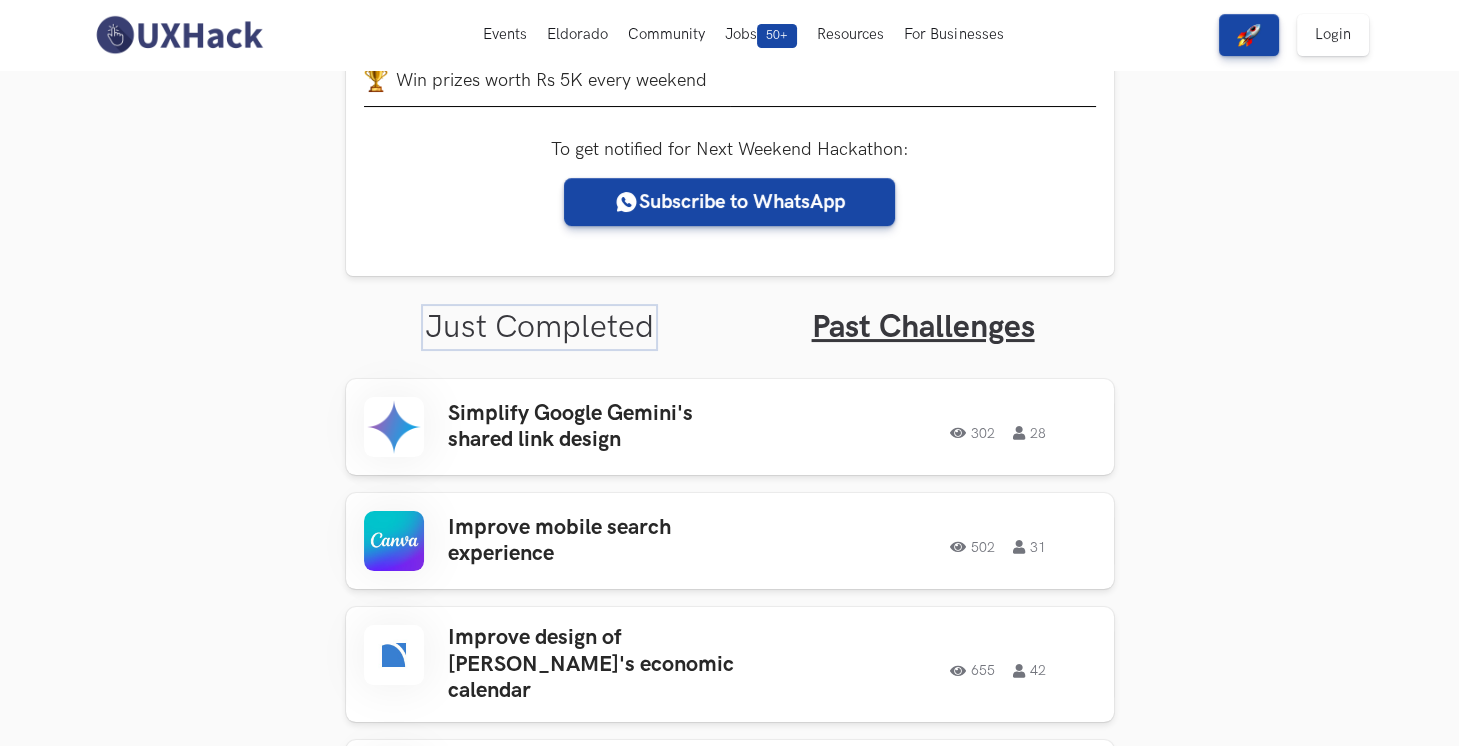 click on "Just Completed" at bounding box center [539, 327] 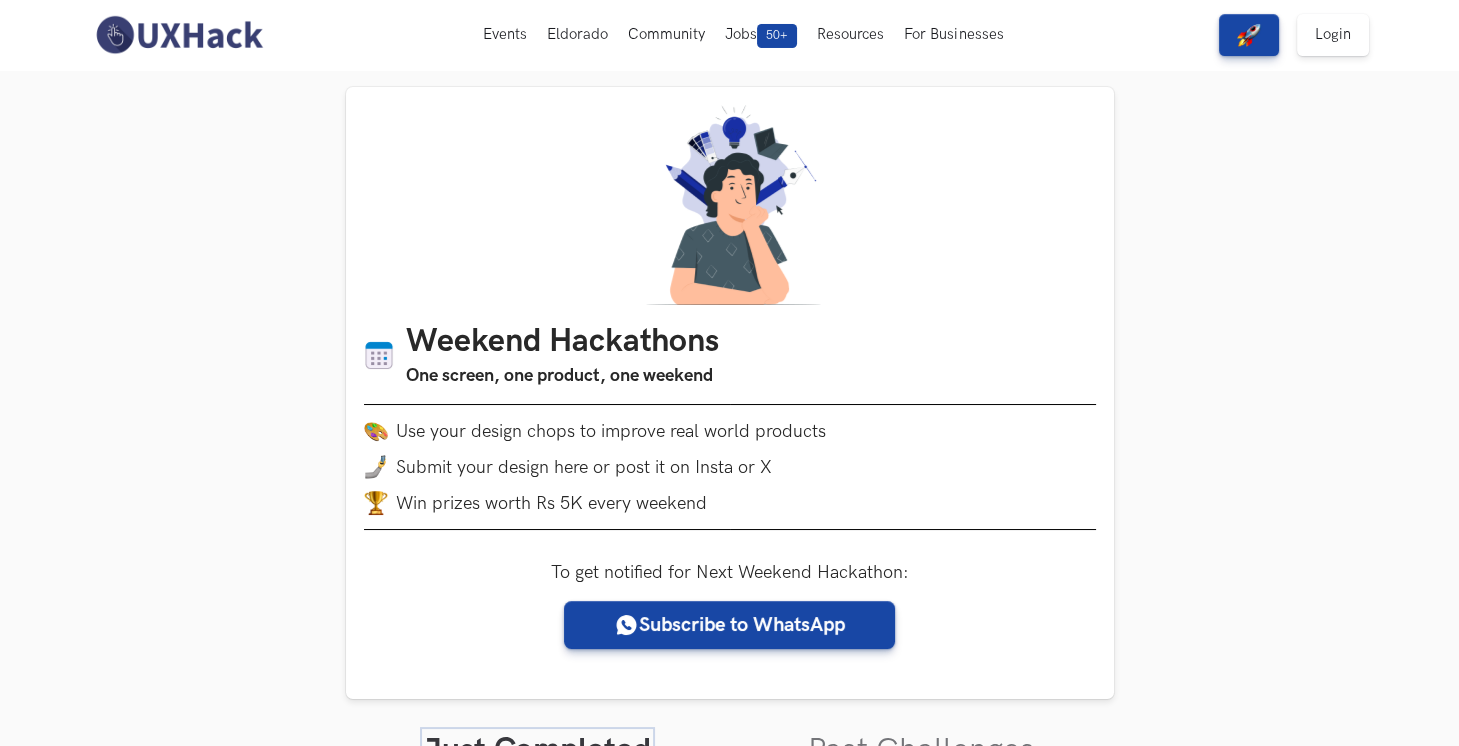 scroll, scrollTop: 0, scrollLeft: 0, axis: both 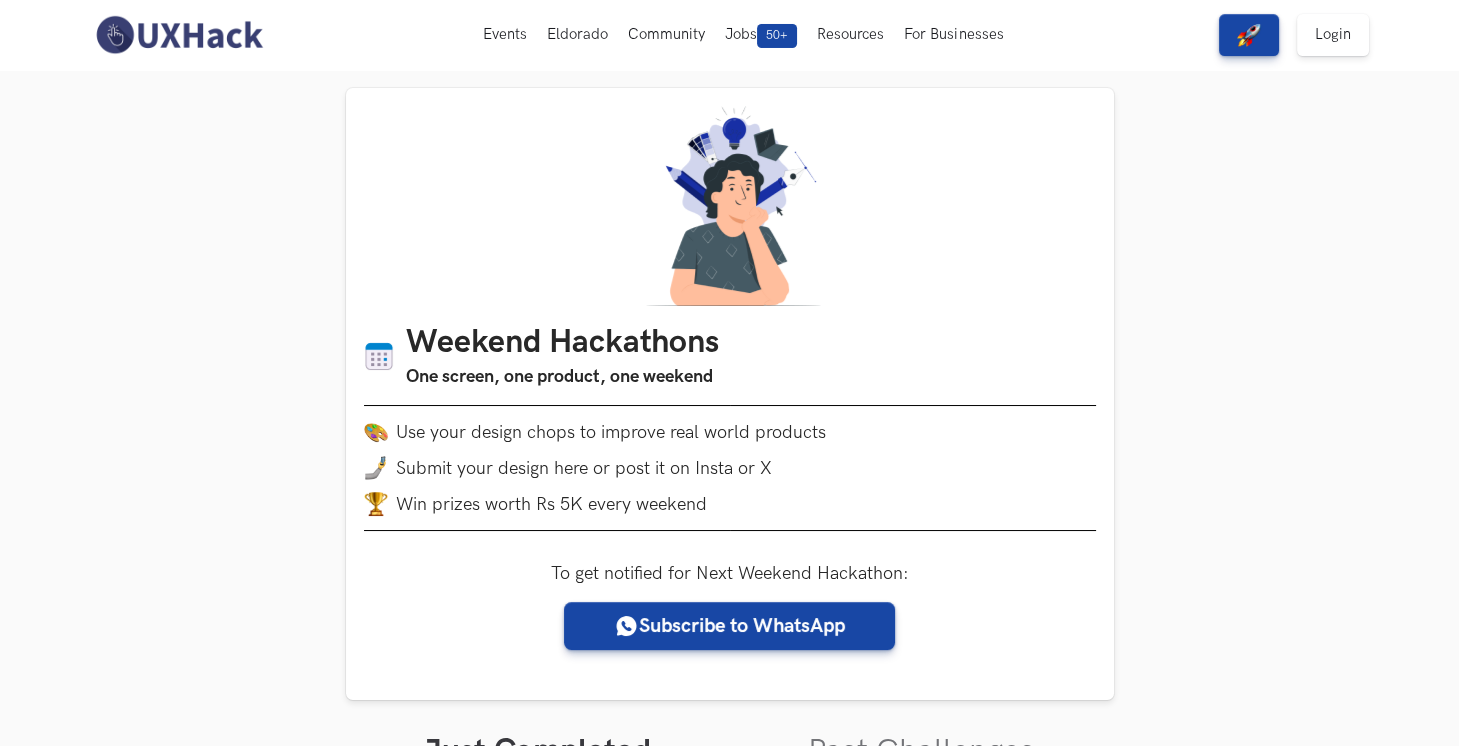 click on "Weekend Hackathons One screen, one product, one weekend Use your design chops to improve real world products Submit your design here or post it on Insta or X Win prizes worth Rs 5K every weekend To get notified for Next Weekend Hackathon: Subscribe to WhatsApp Just Completed Past Challenges RailOne Completed Weekend Hackathon #75 Indian Railways has just launched an all in one app called RailOne. Users can book tickets across IRCTC (reserved) and UTS (unreserved), which till date had to be done on different platforms. Besides this, the app offers other features such as train tracking, food ordering, PNR status et al Improve the design of the homescreen to bring in standardisation and consistency to this screen. You may change the look, if that helps build more trust with the app. Also consider improving prioritisation of the elements, so that they reflect the users expectations of a railway ticket booking app. Simplify Google Gemini's shared link design  302  28  302  28 Improve mobile search experience  502" at bounding box center (729, 1544) 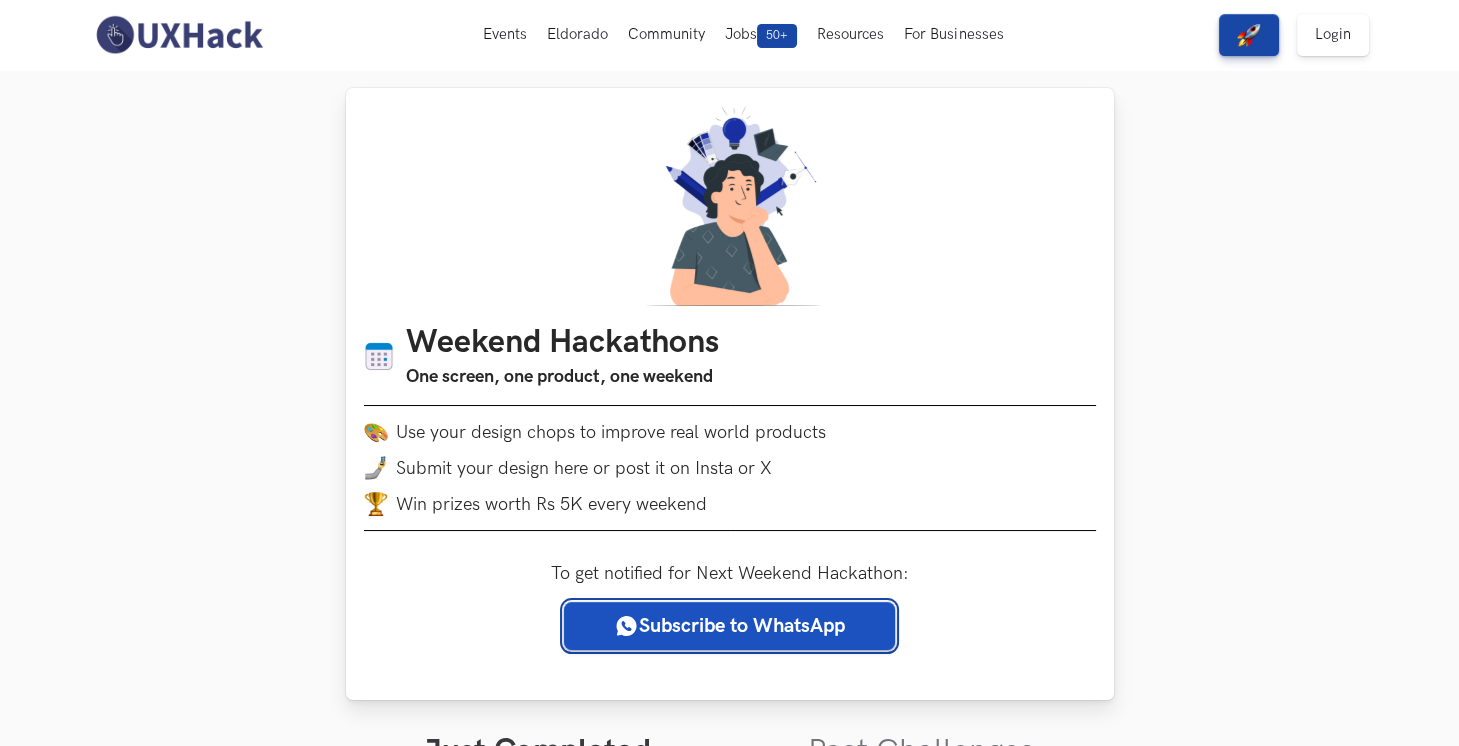 click on "Subscribe to WhatsApp" at bounding box center (729, 626) 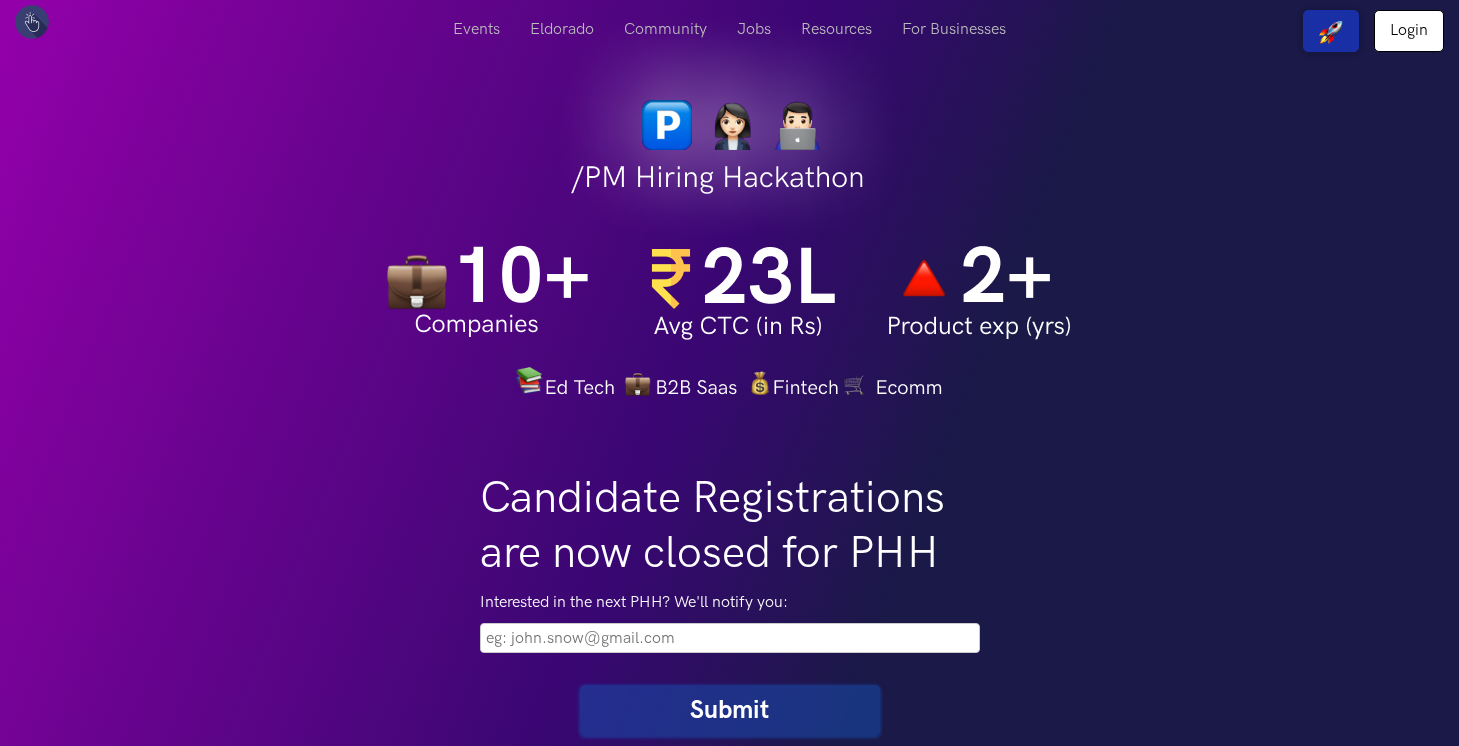 scroll, scrollTop: 0, scrollLeft: 0, axis: both 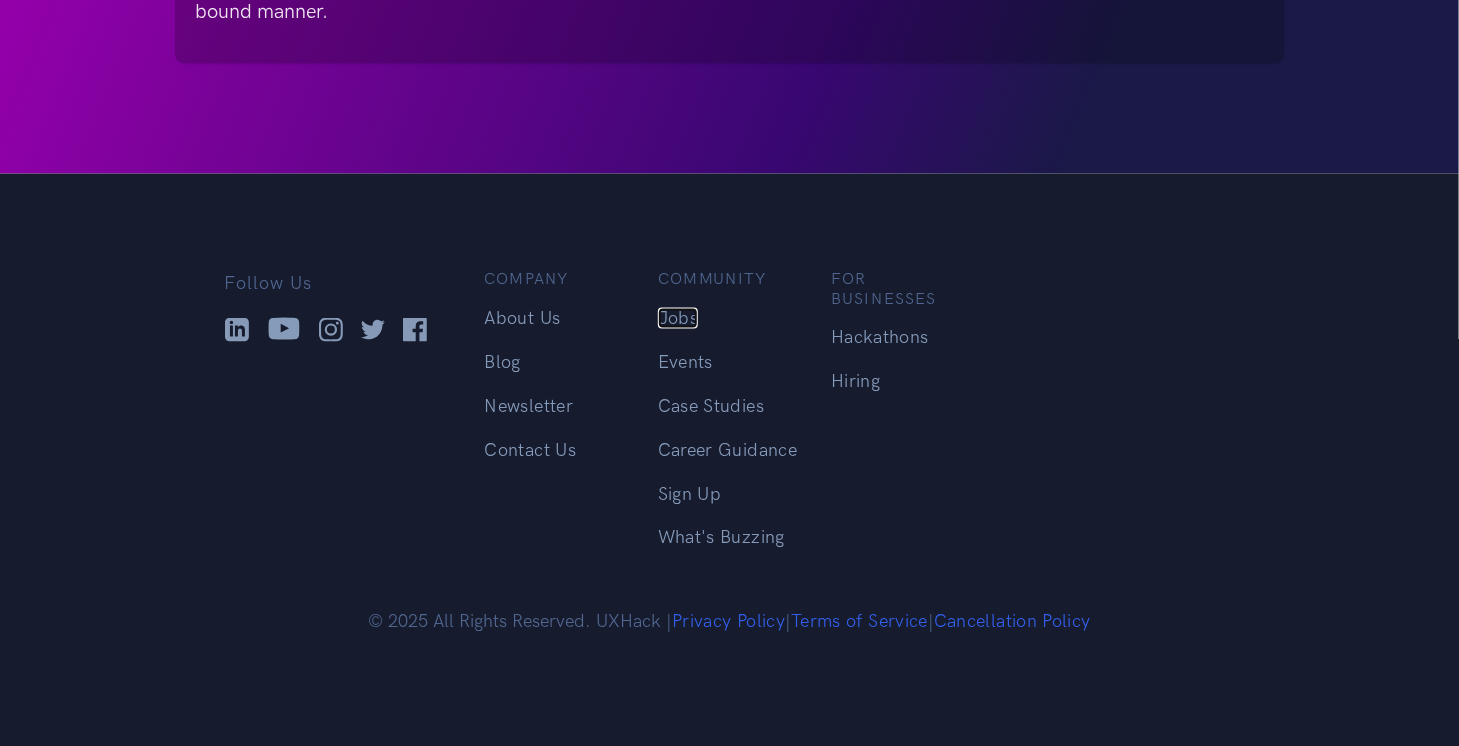 click on "Jobs" at bounding box center (678, 318) 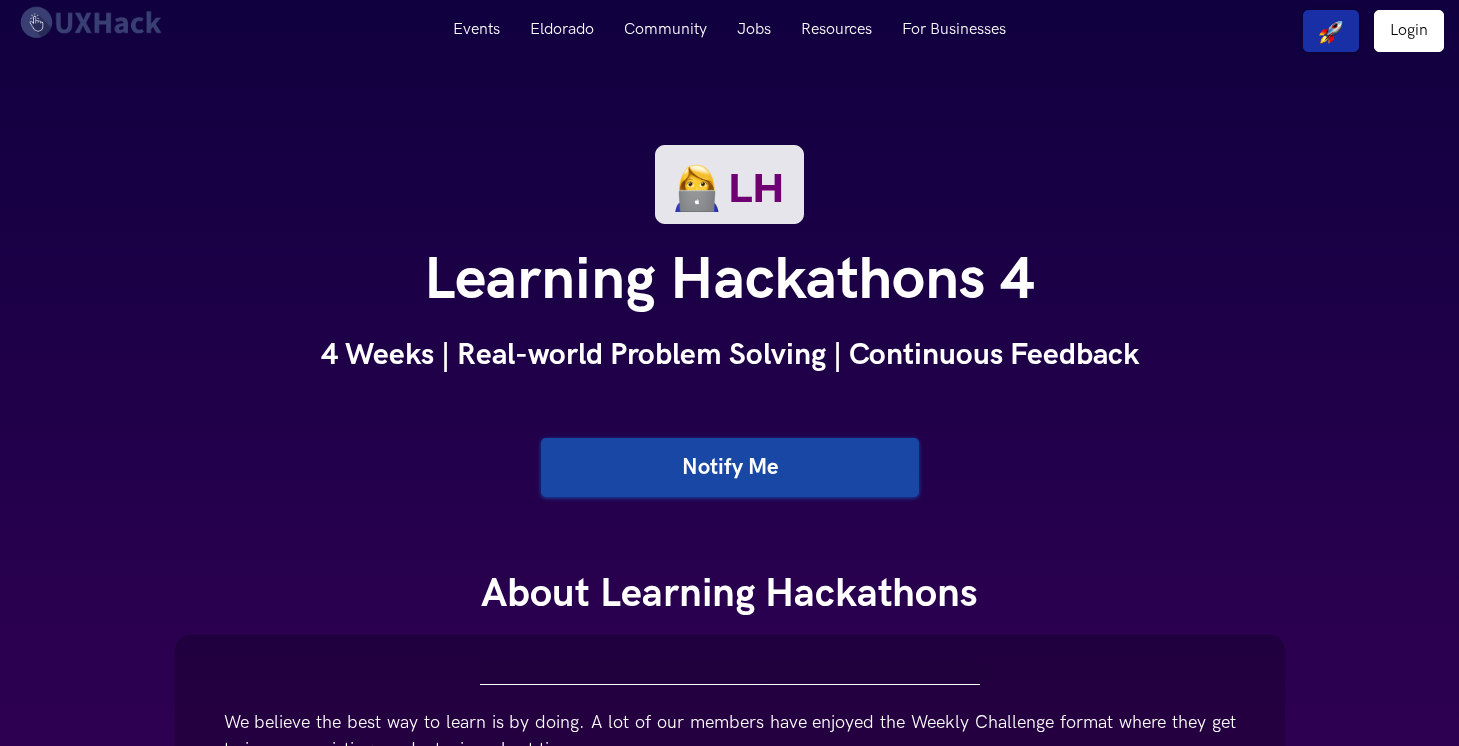 scroll, scrollTop: 0, scrollLeft: 0, axis: both 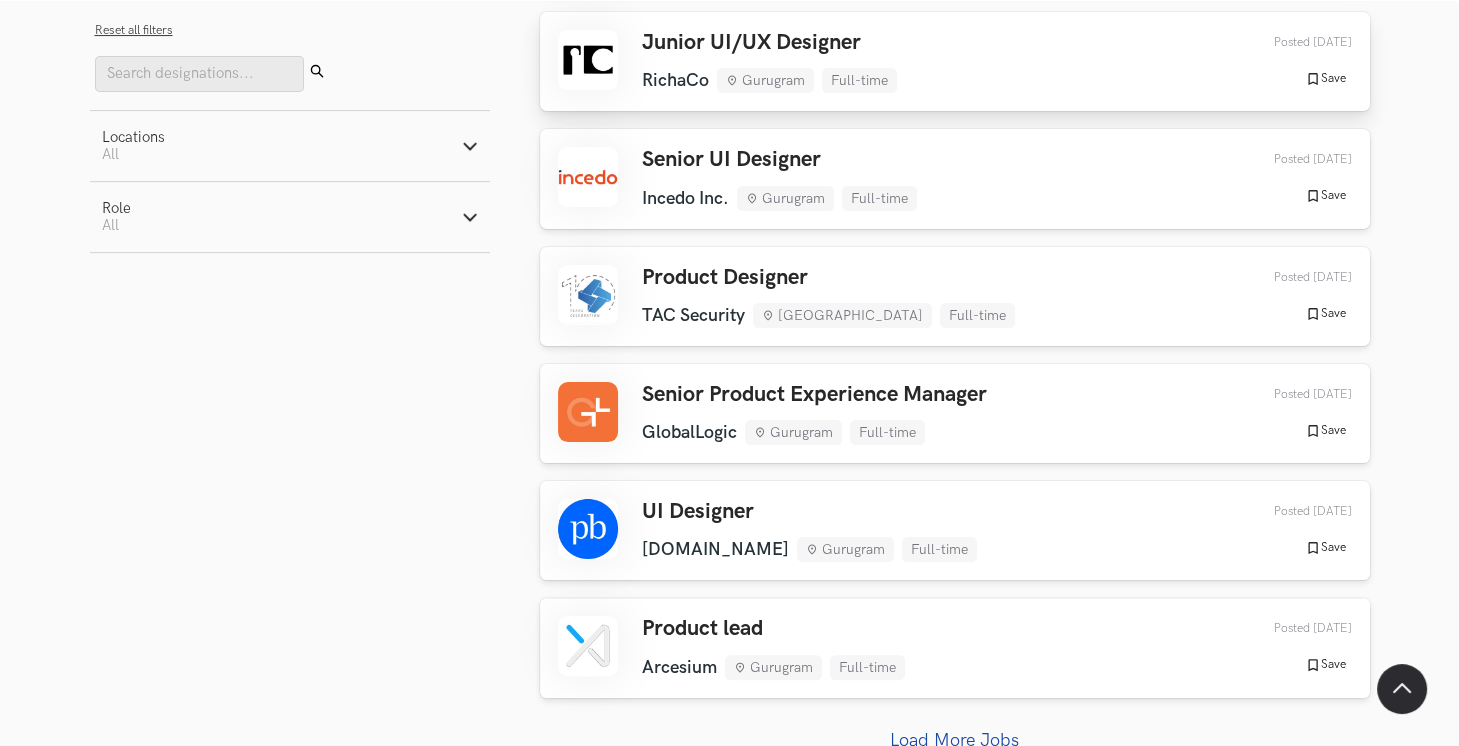 click on "Junior UI/UX Designer" at bounding box center [769, 43] 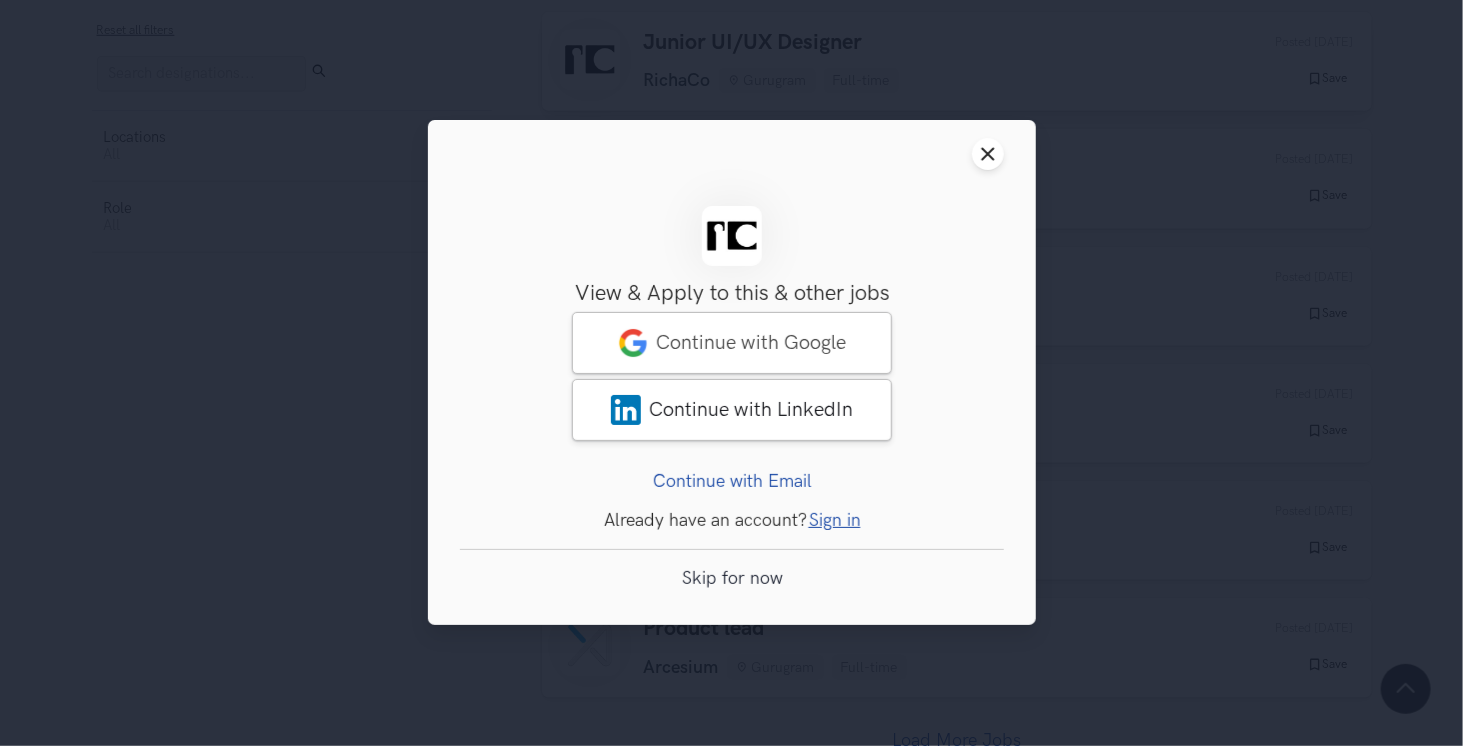 type 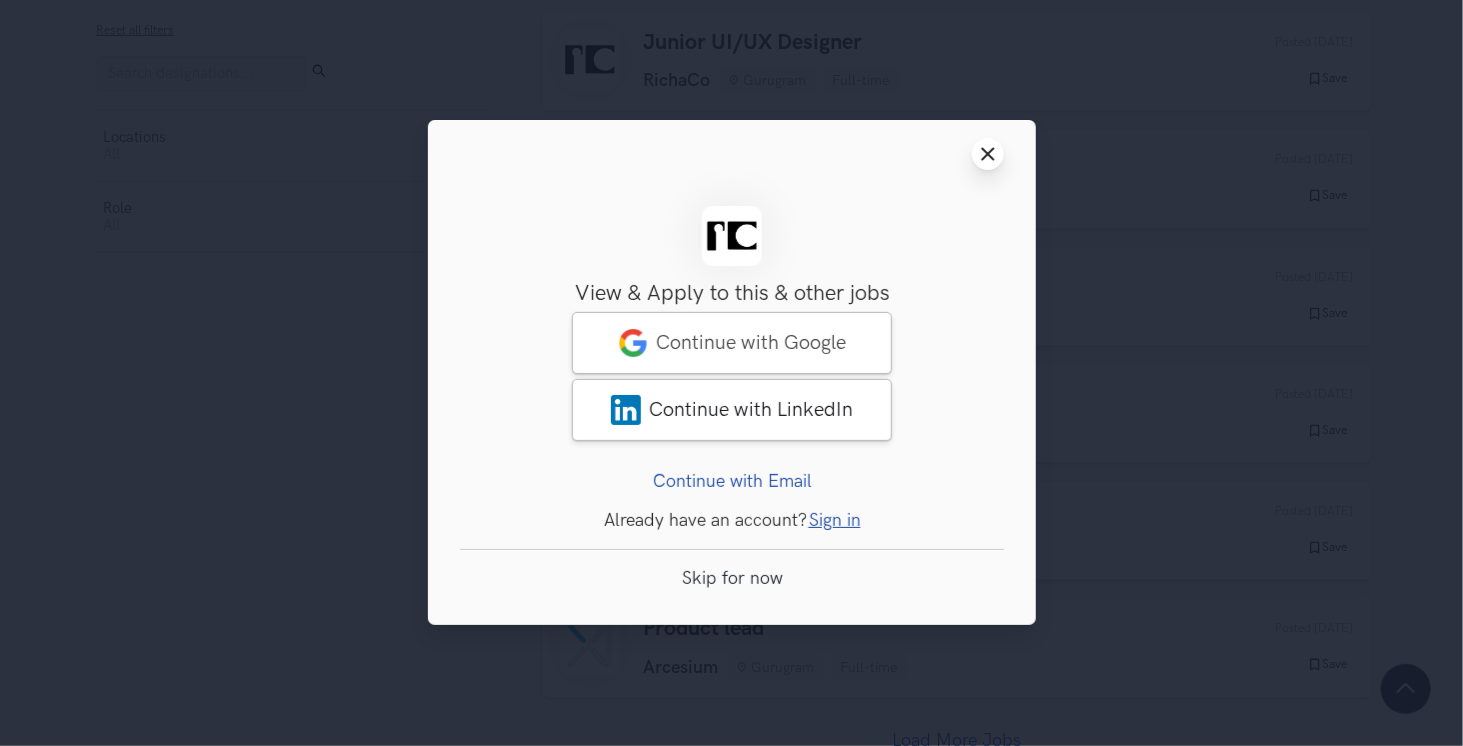 click on "Close modal window" 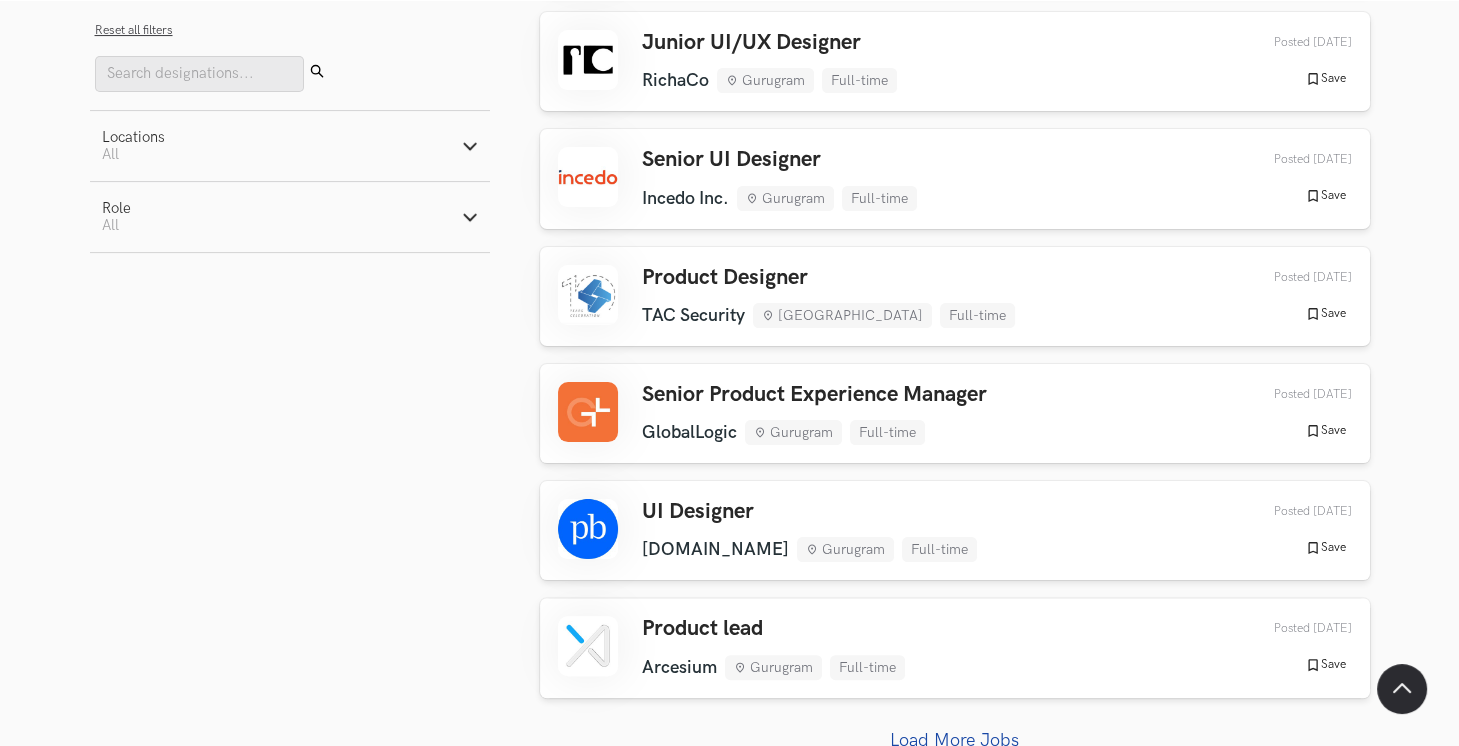 click on "Locations Active filters: All" at bounding box center (290, 146) 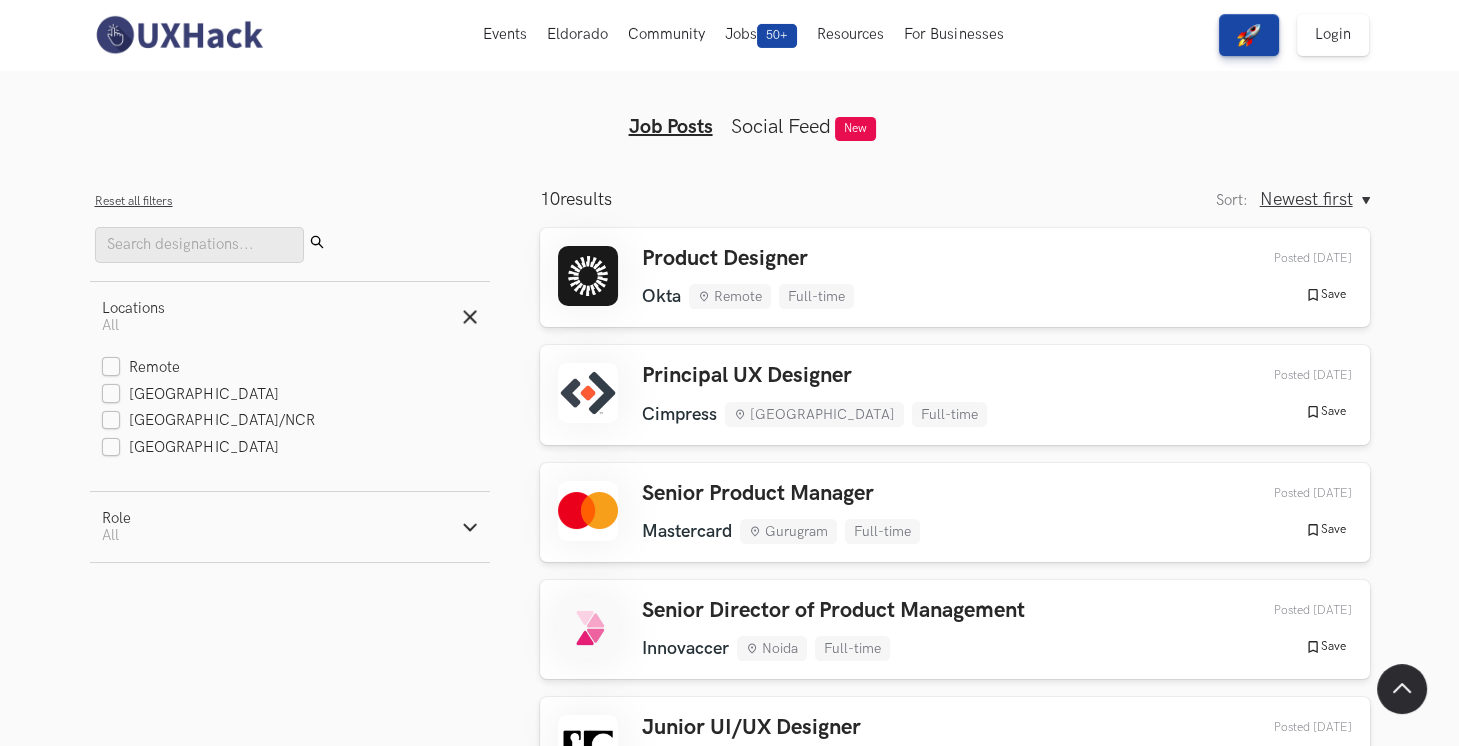 scroll, scrollTop: 0, scrollLeft: 0, axis: both 